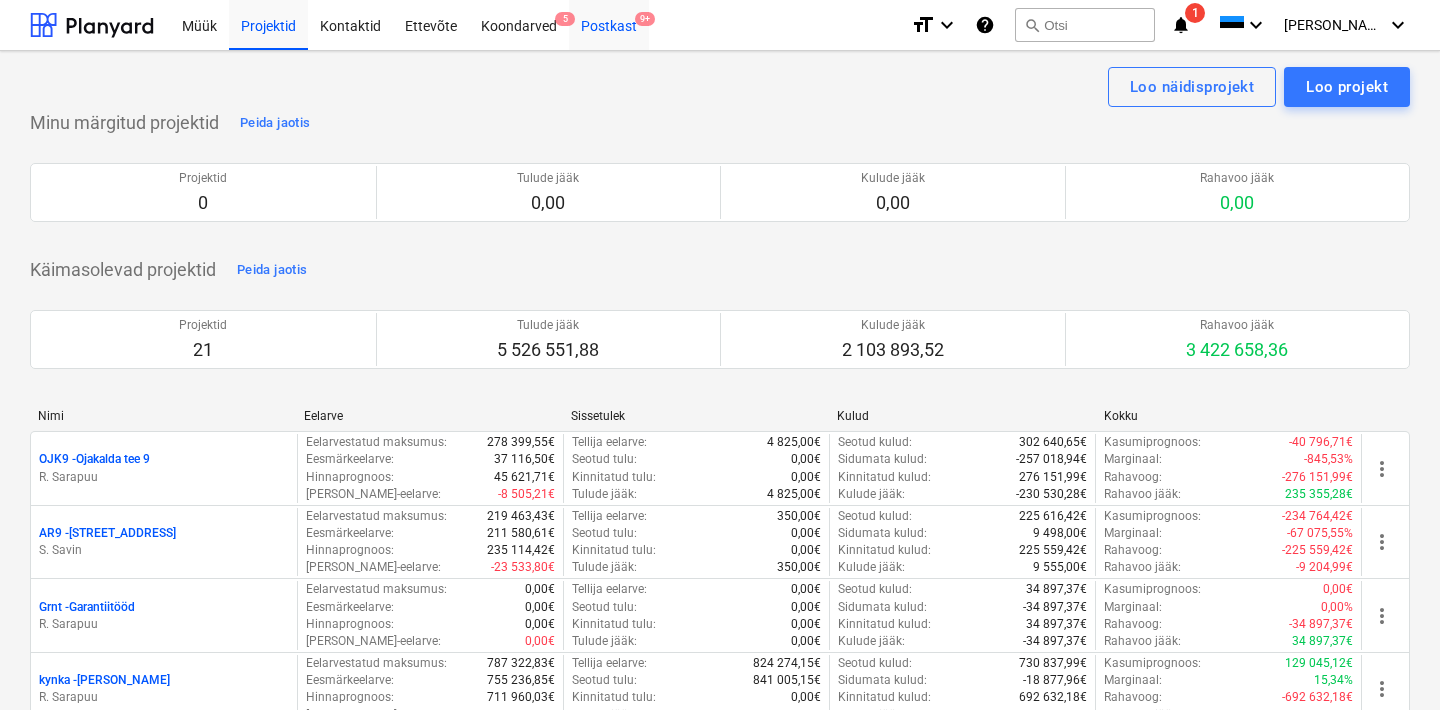 click on "Postkast 9+" at bounding box center [609, 24] 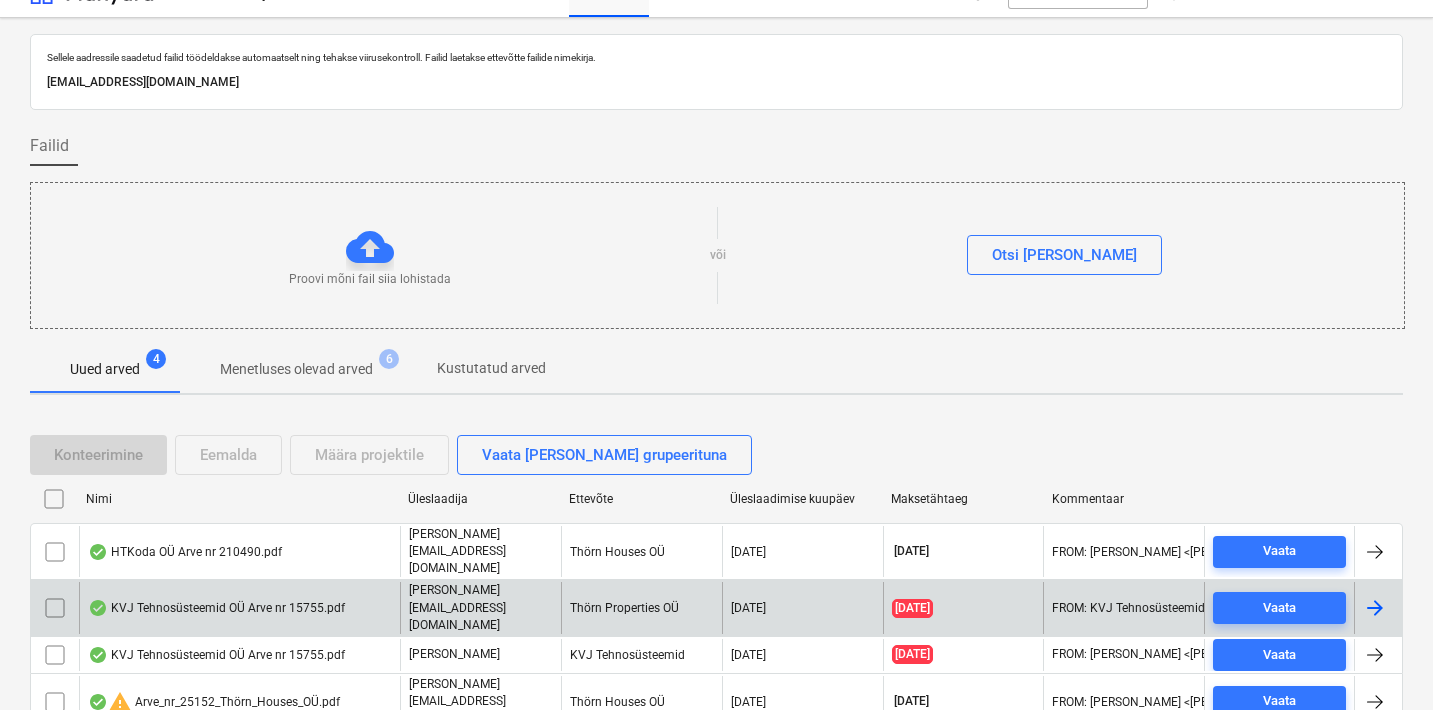 scroll, scrollTop: 66, scrollLeft: 0, axis: vertical 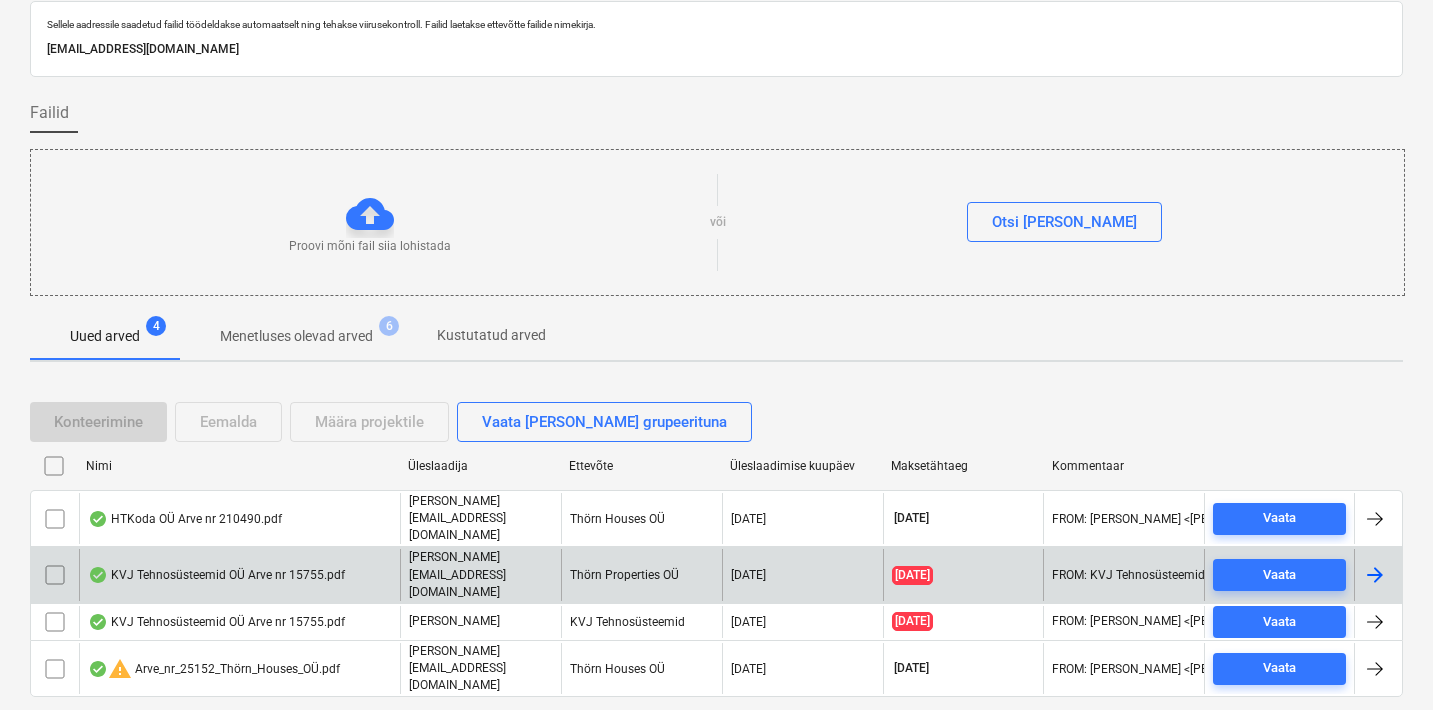 click on "KVJ Tehnosüsteemid OÜ Arve nr 15755.pdf" at bounding box center (216, 575) 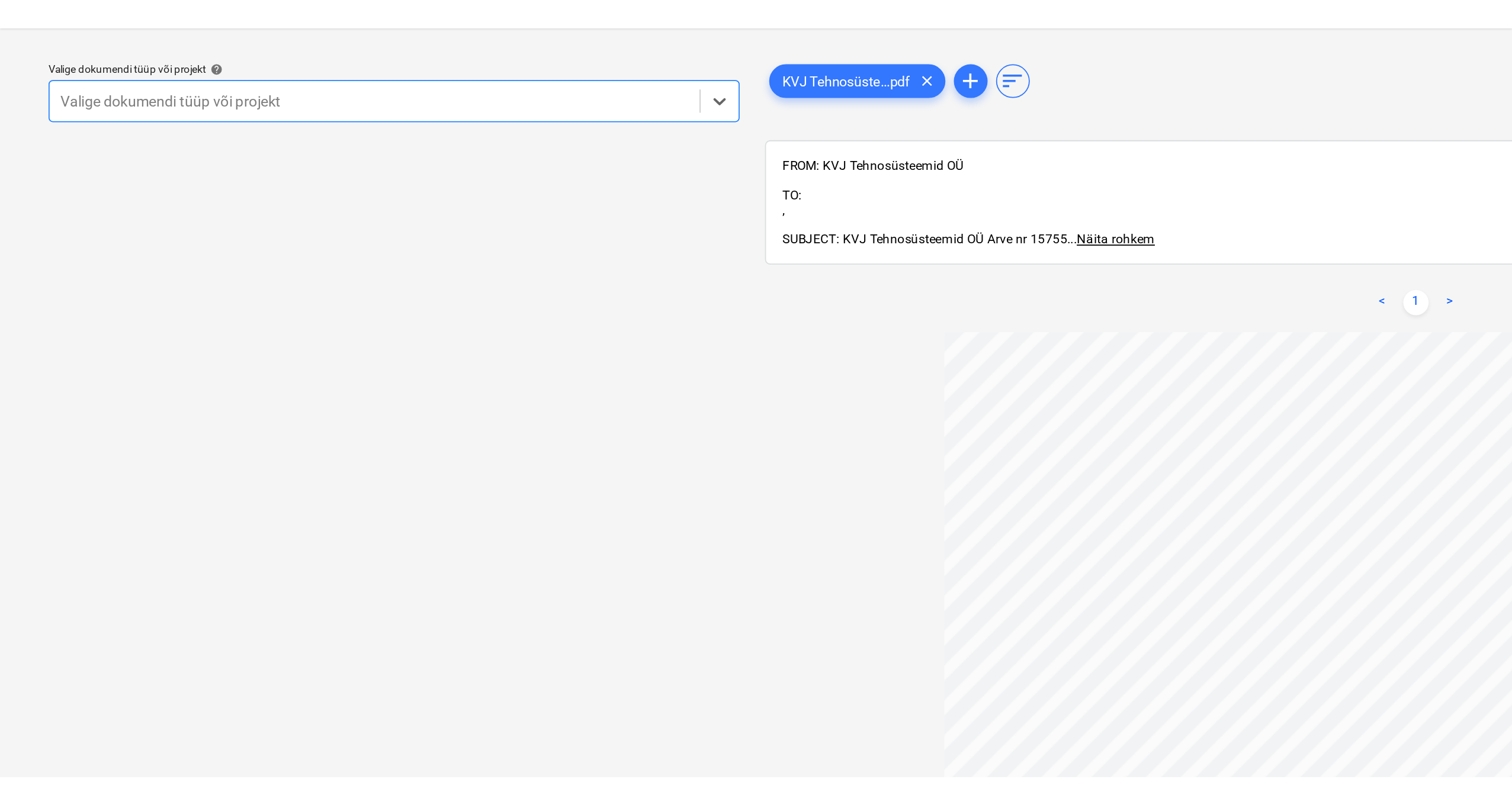 scroll, scrollTop: 0, scrollLeft: 0, axis: both 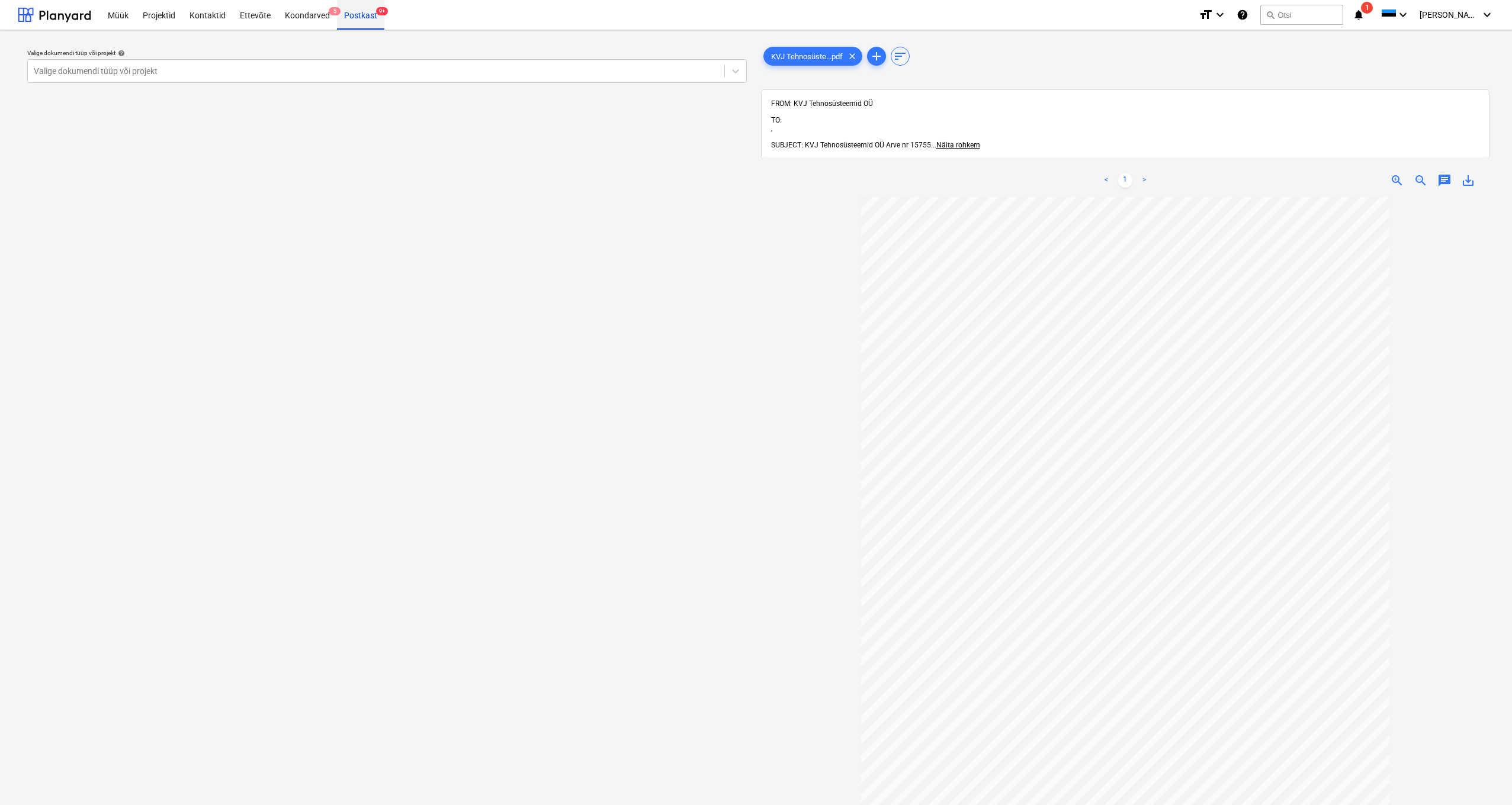 click on "Postkast 9+" at bounding box center (361, 14) 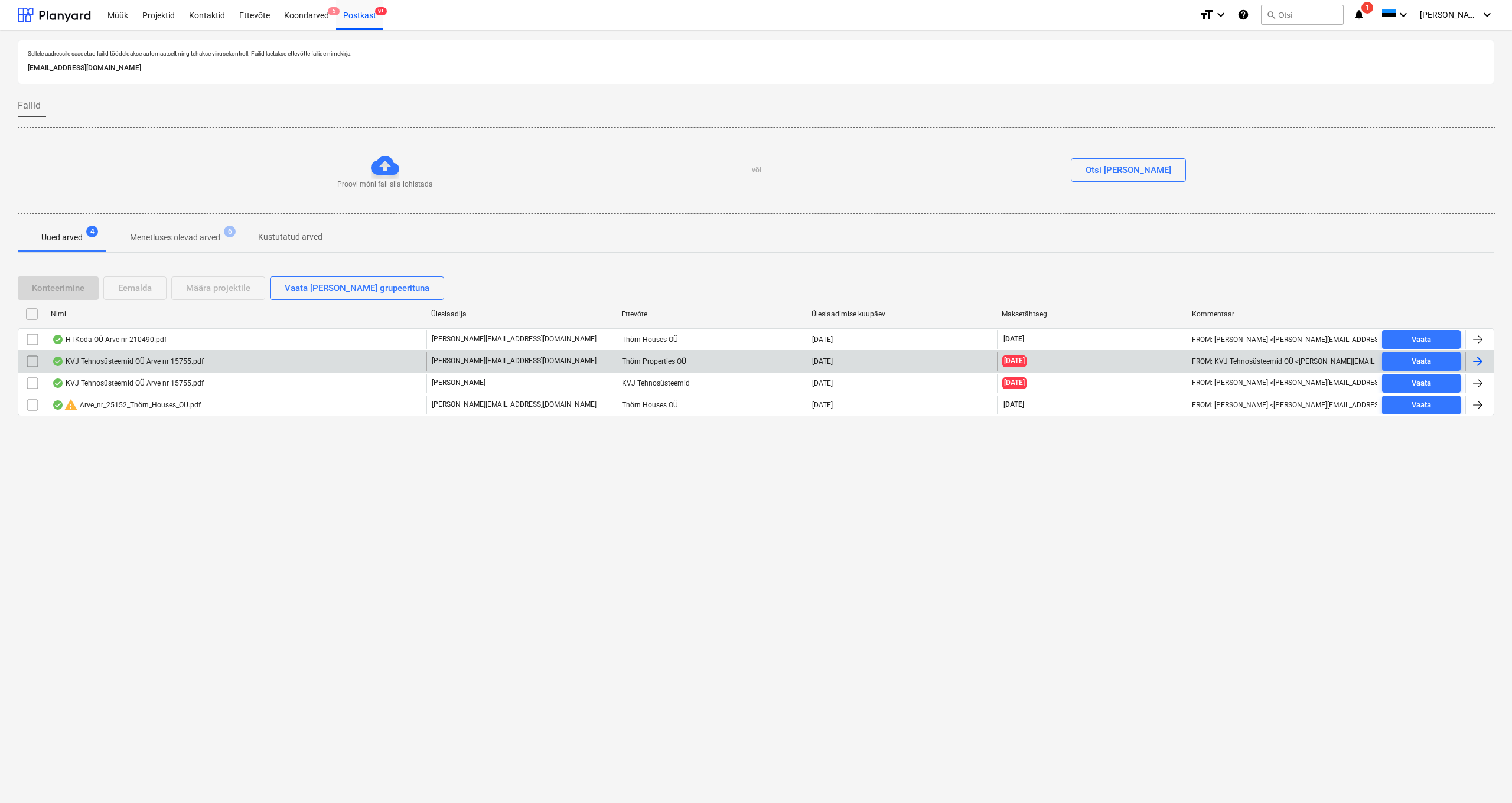 click at bounding box center (32, 361) 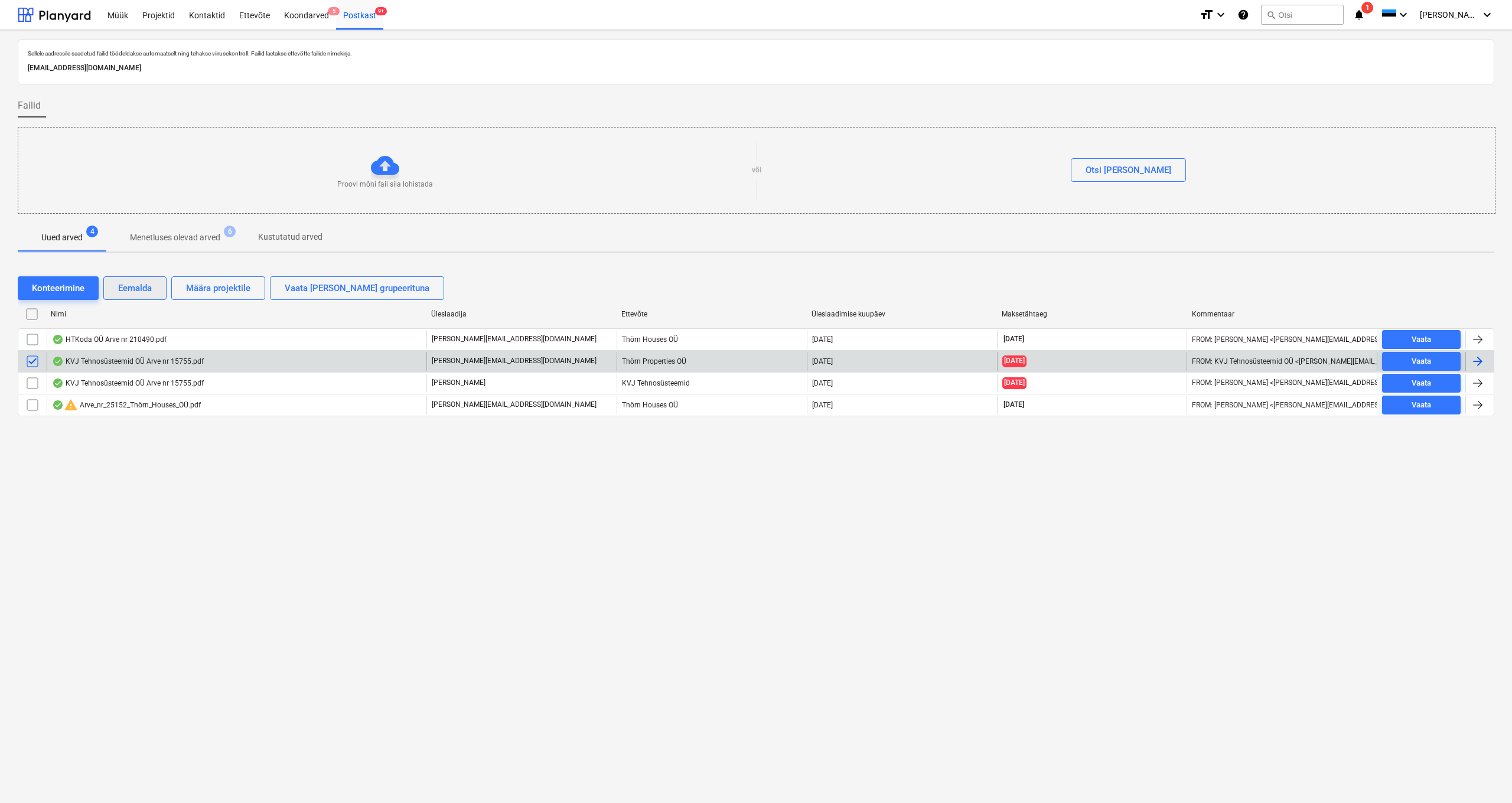 click on "Eemalda" at bounding box center (135, 288) 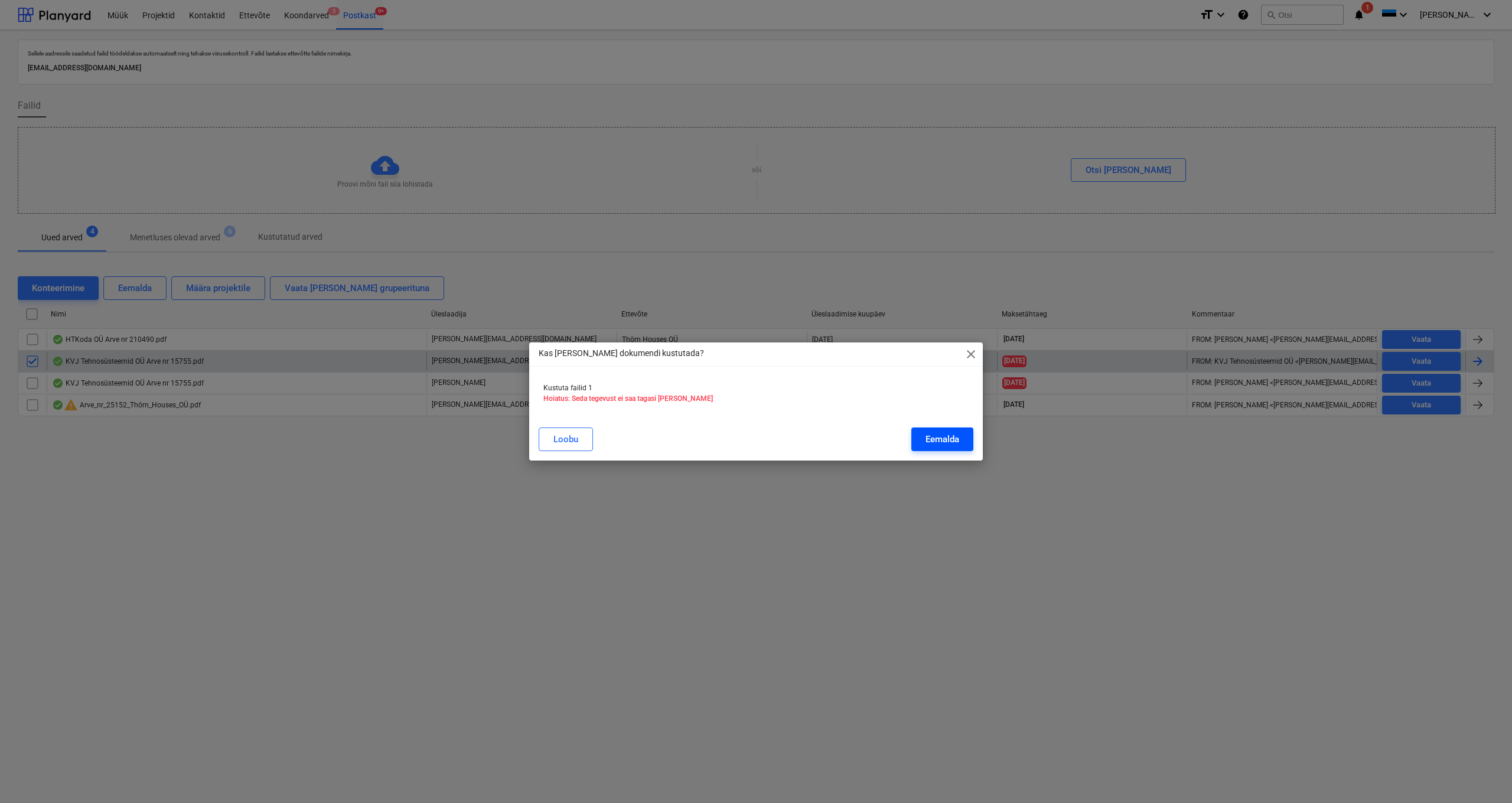 click on "Eemalda" at bounding box center [942, 439] 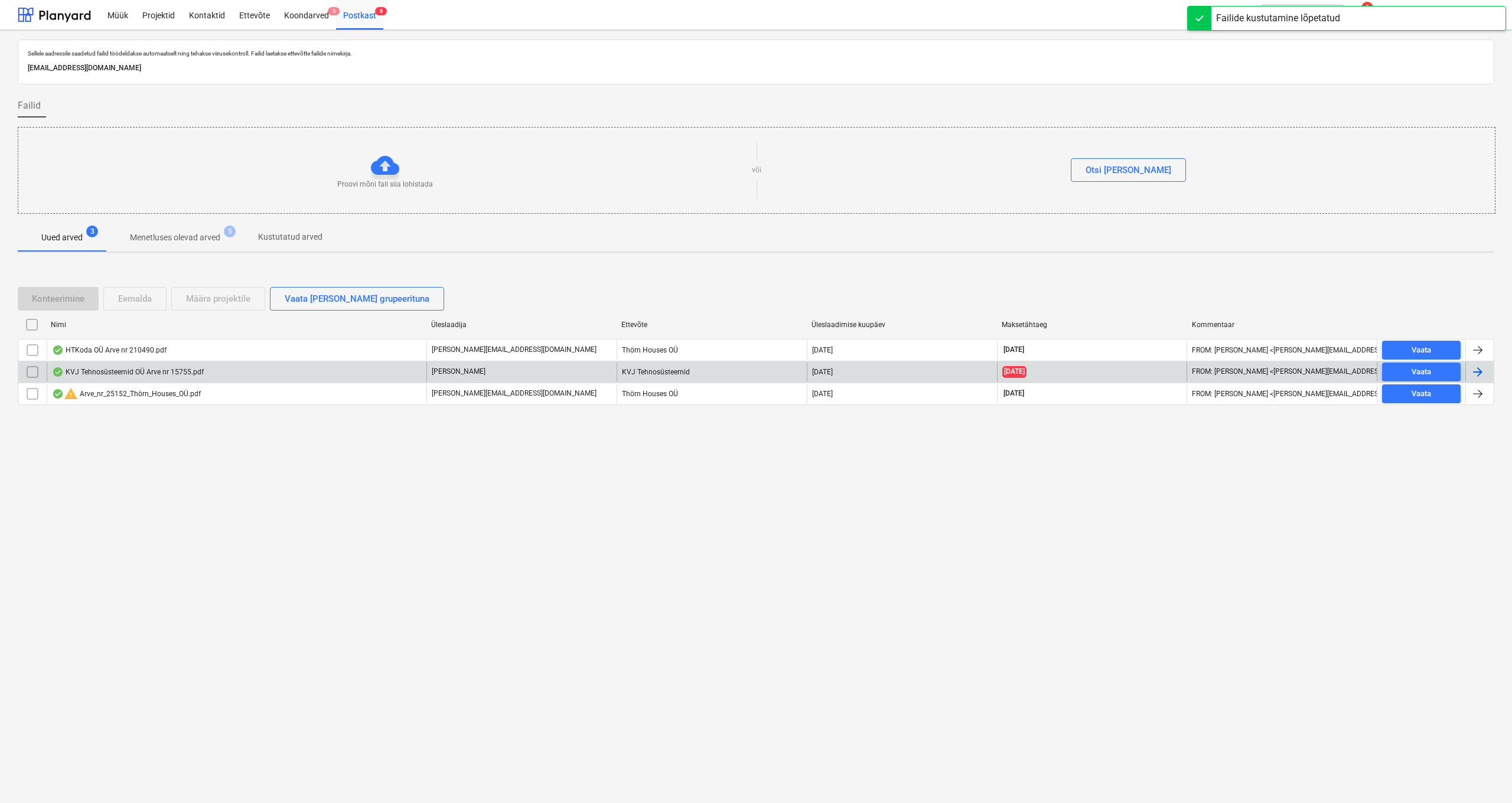 click on "KVJ Tehnosüsteemid OÜ Arve nr 15755.pdf" at bounding box center [128, 372] 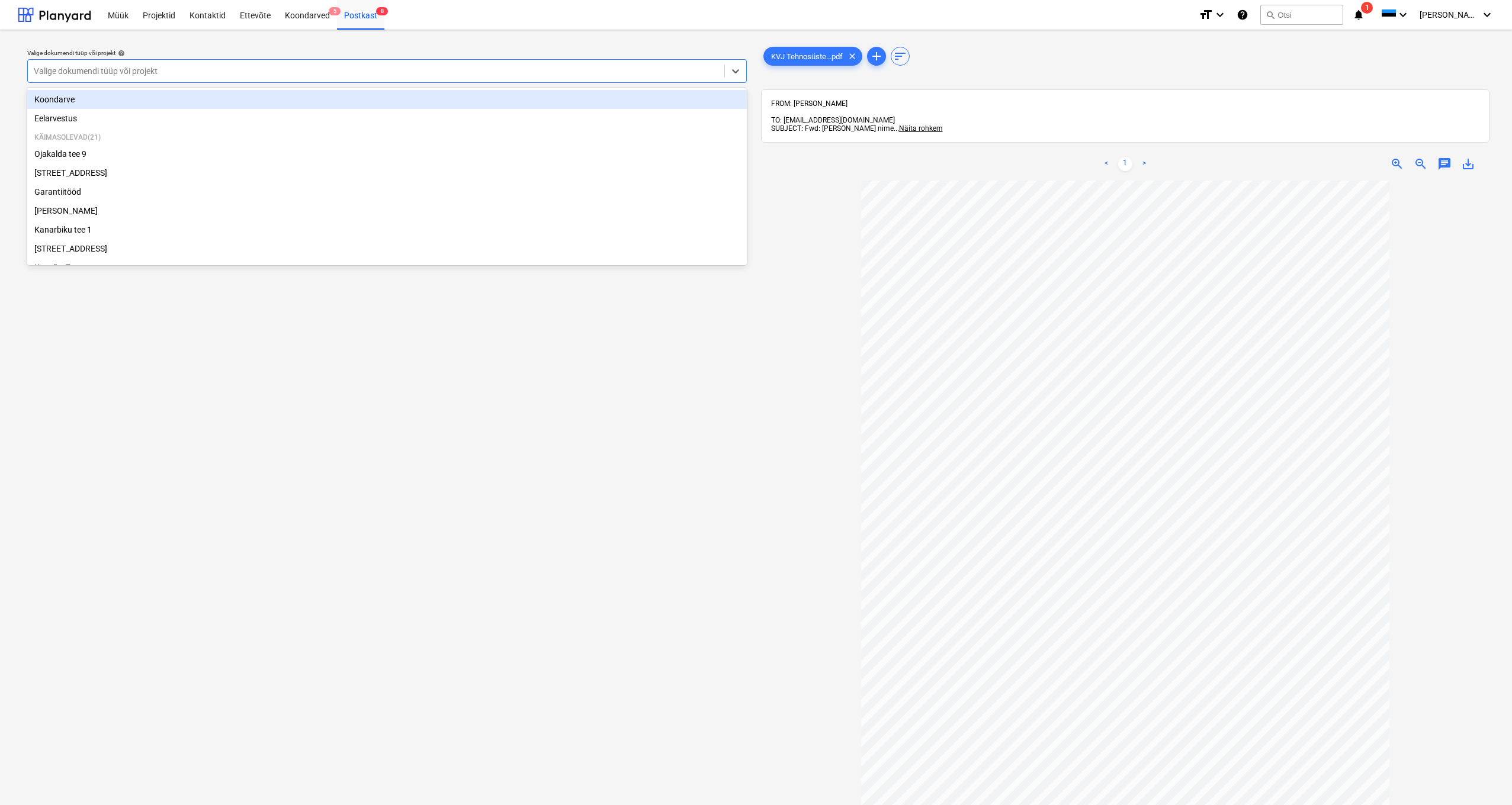 click on "Valige dokumendi tüüp või projekt" at bounding box center [376, 71] 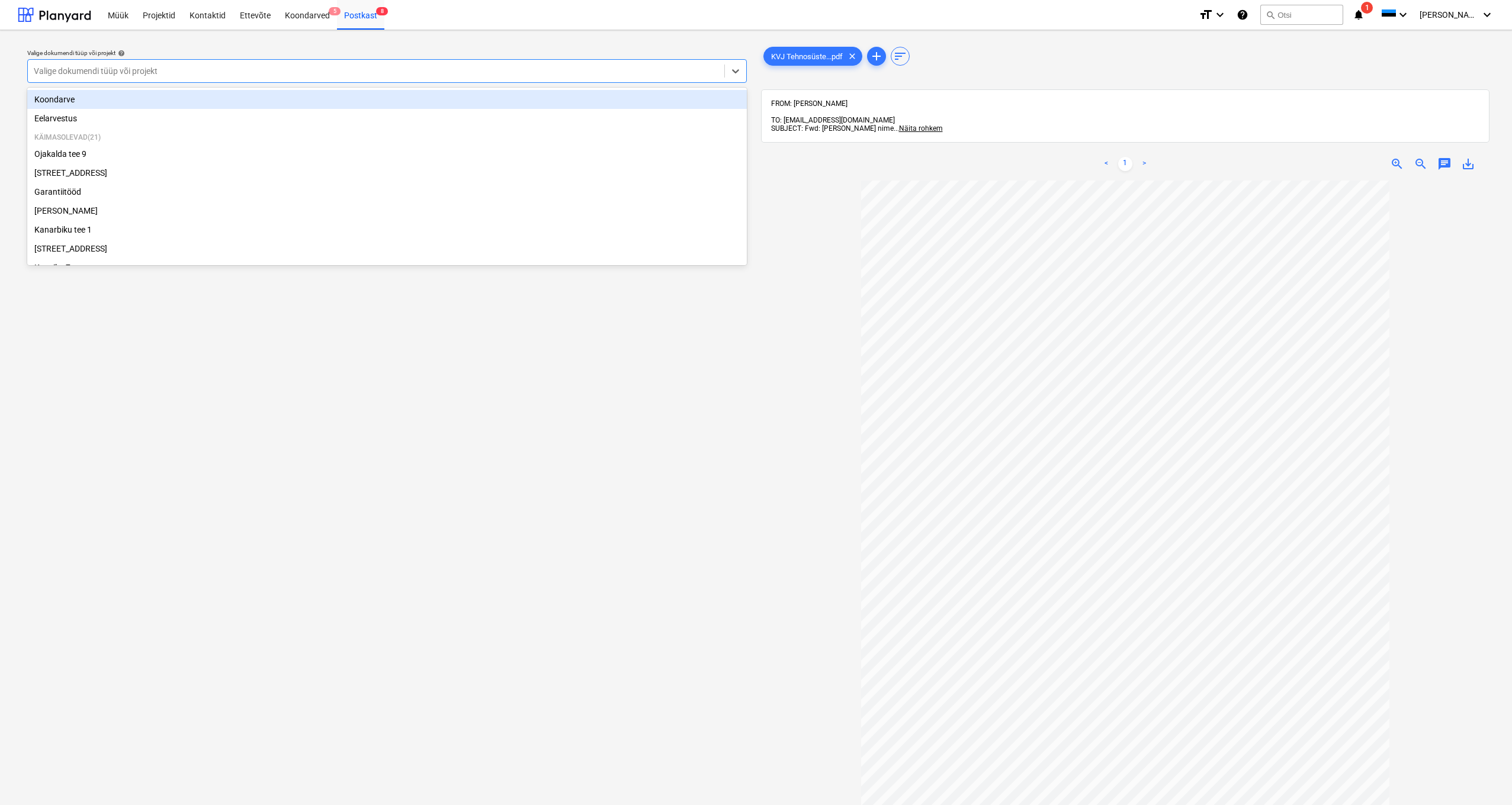 click on "Valige dokumendi tüüp või projekt" at bounding box center [376, 71] 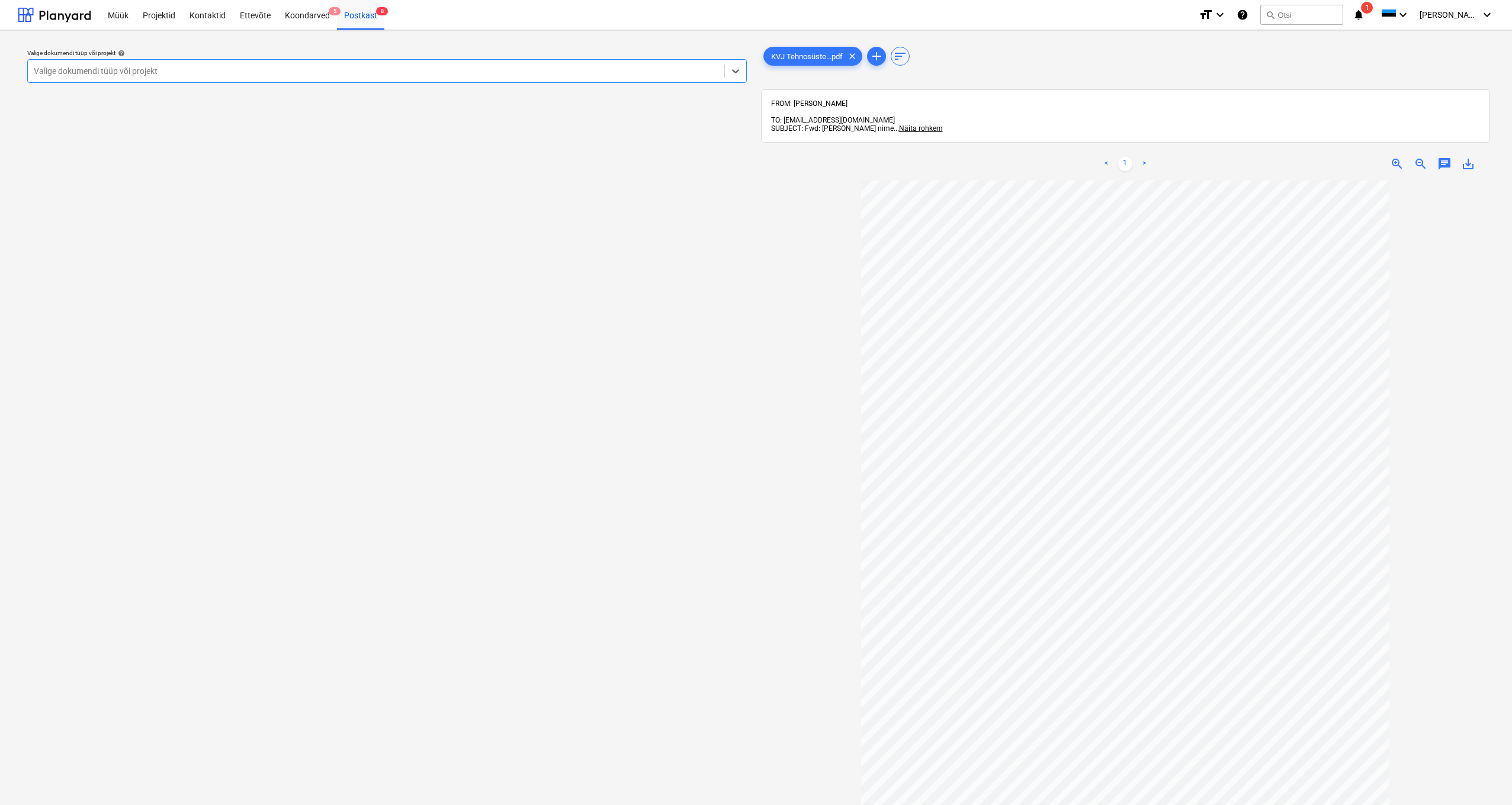 click on "Valige dokumendi tüüp või projekt" at bounding box center [376, 71] 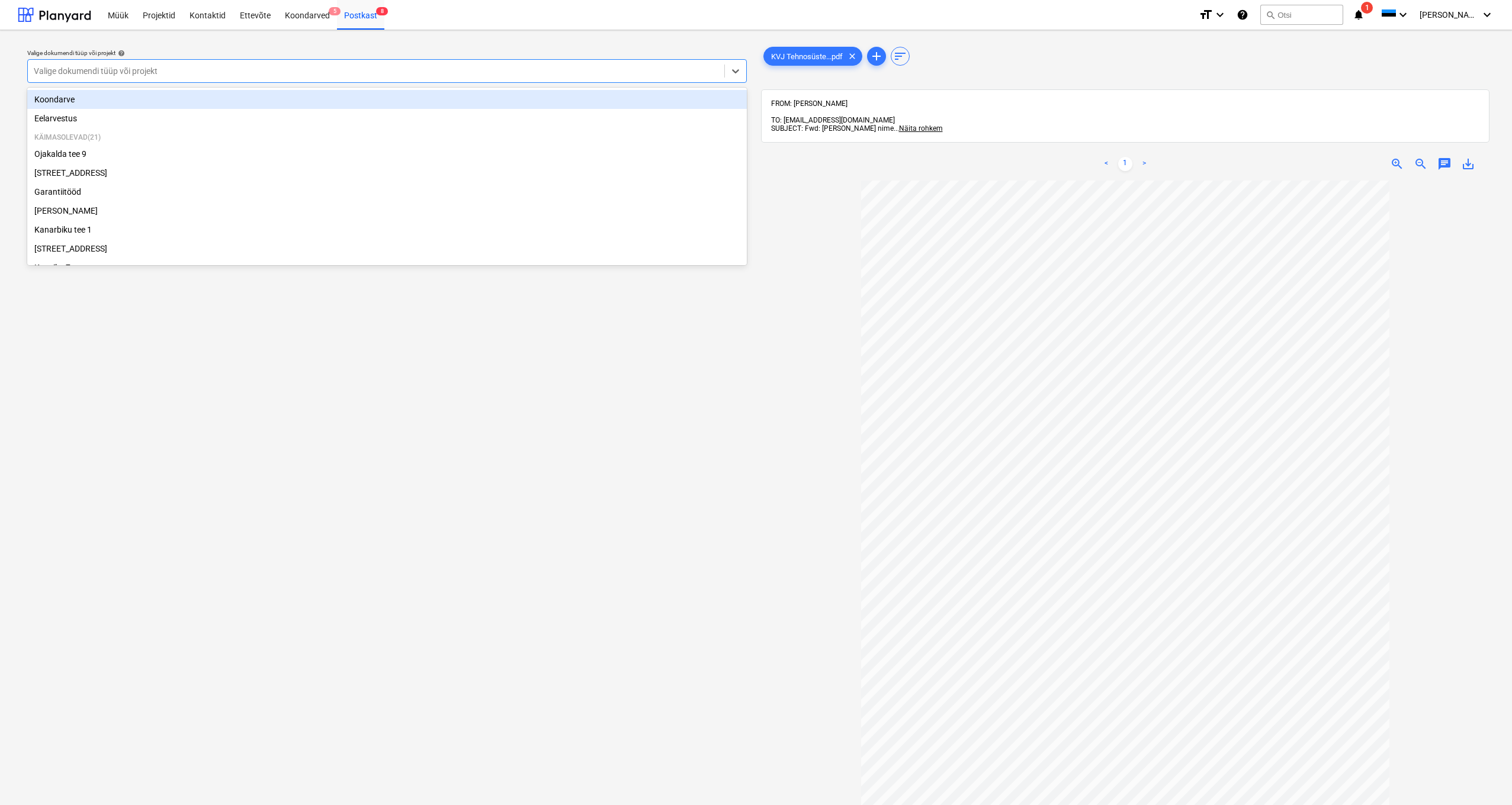click on "Valige dokumendi tüüp või projekt" at bounding box center (376, 71) 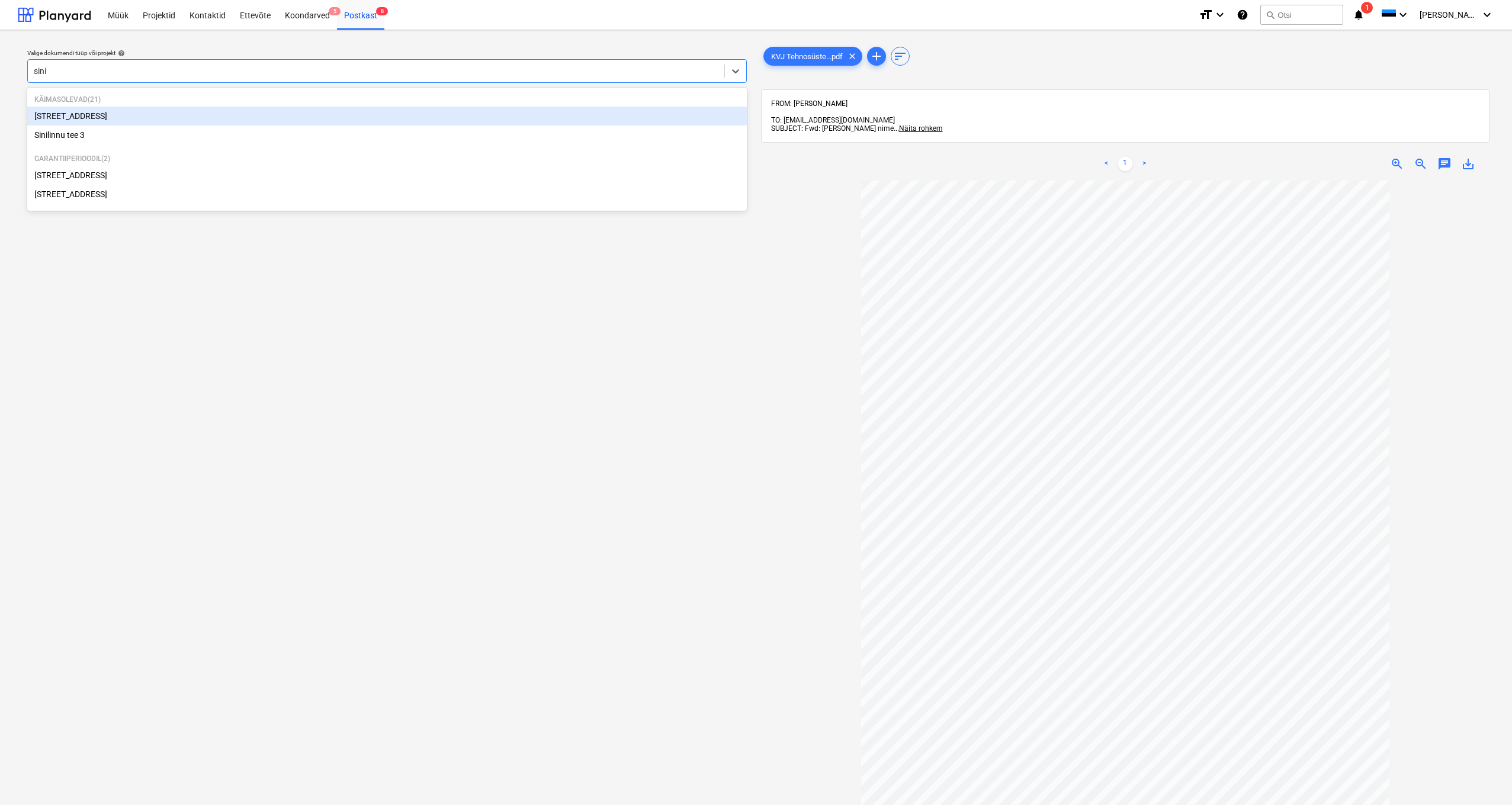 type on "sinil" 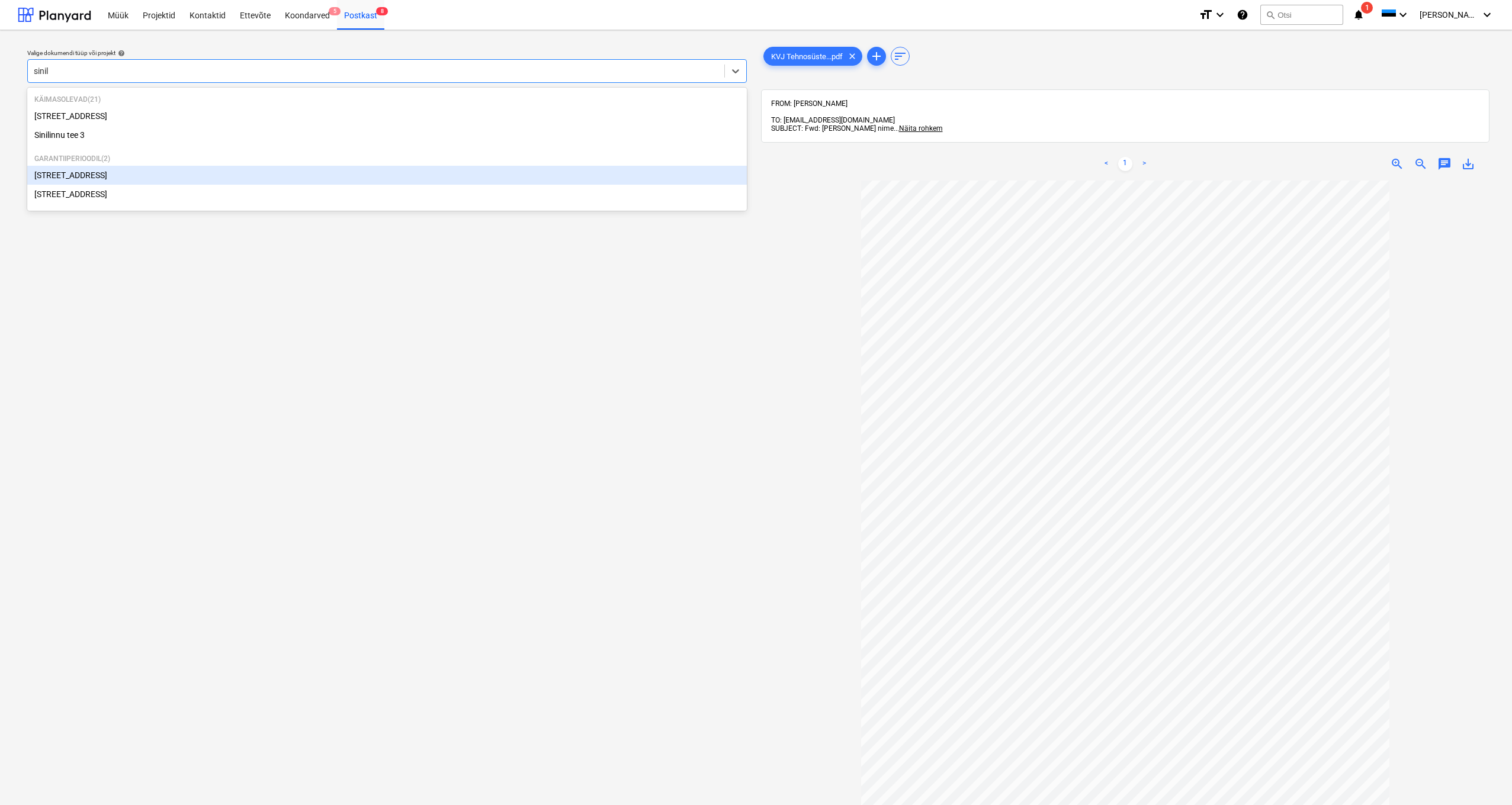 click on "[STREET_ADDRESS]" at bounding box center [387, 175] 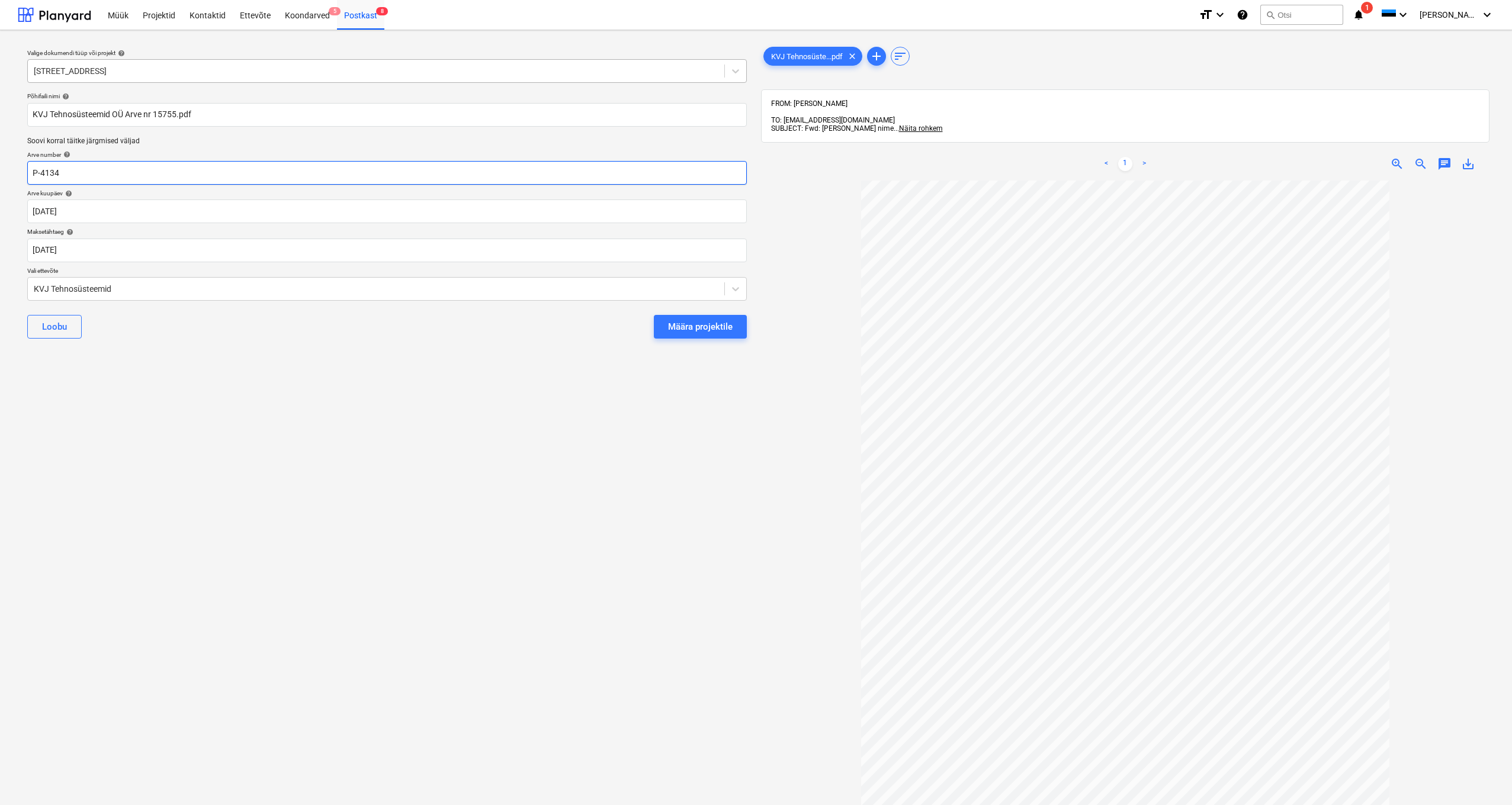 click on "P-4134" at bounding box center [387, 173] 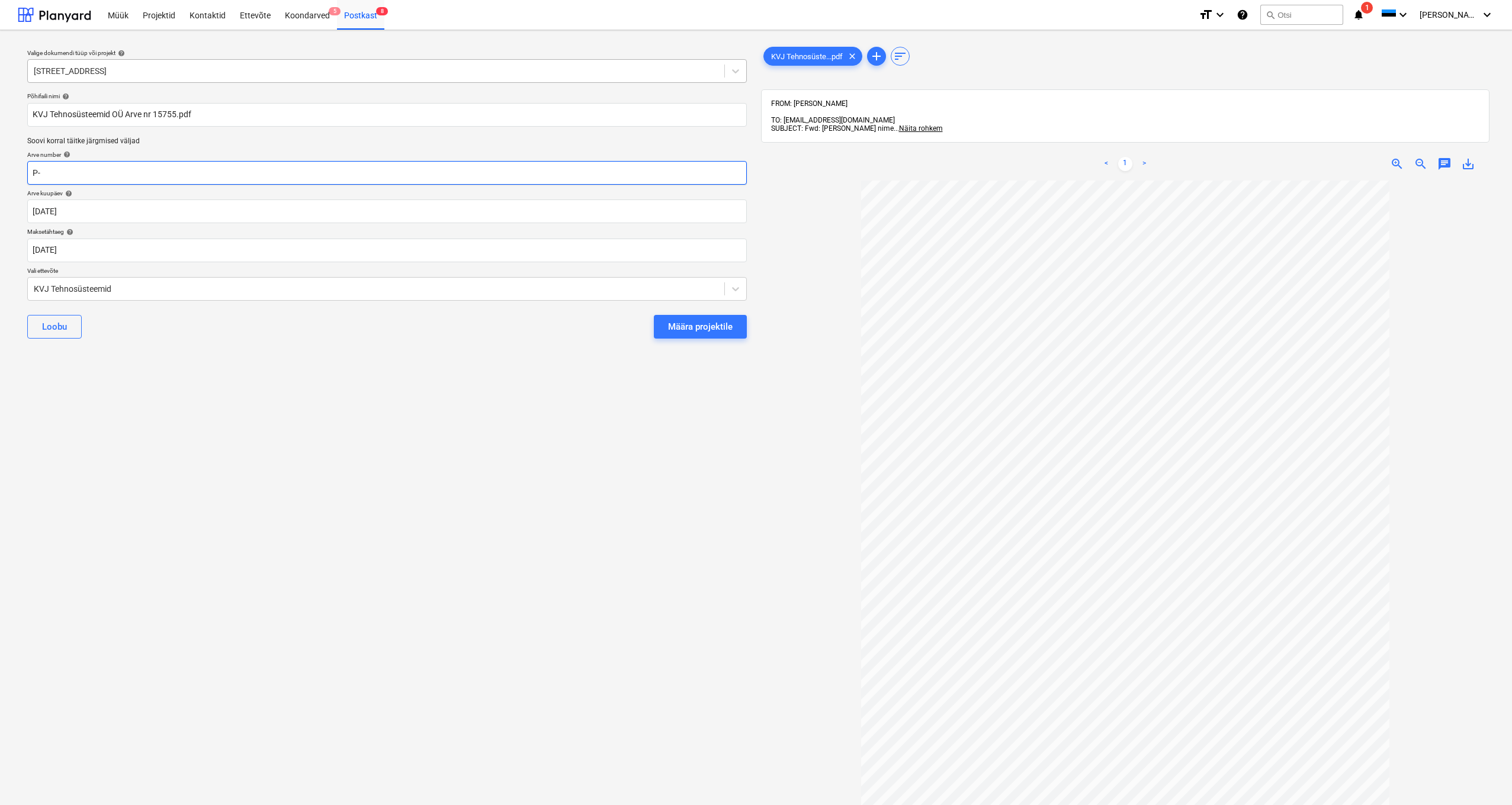 type on "P" 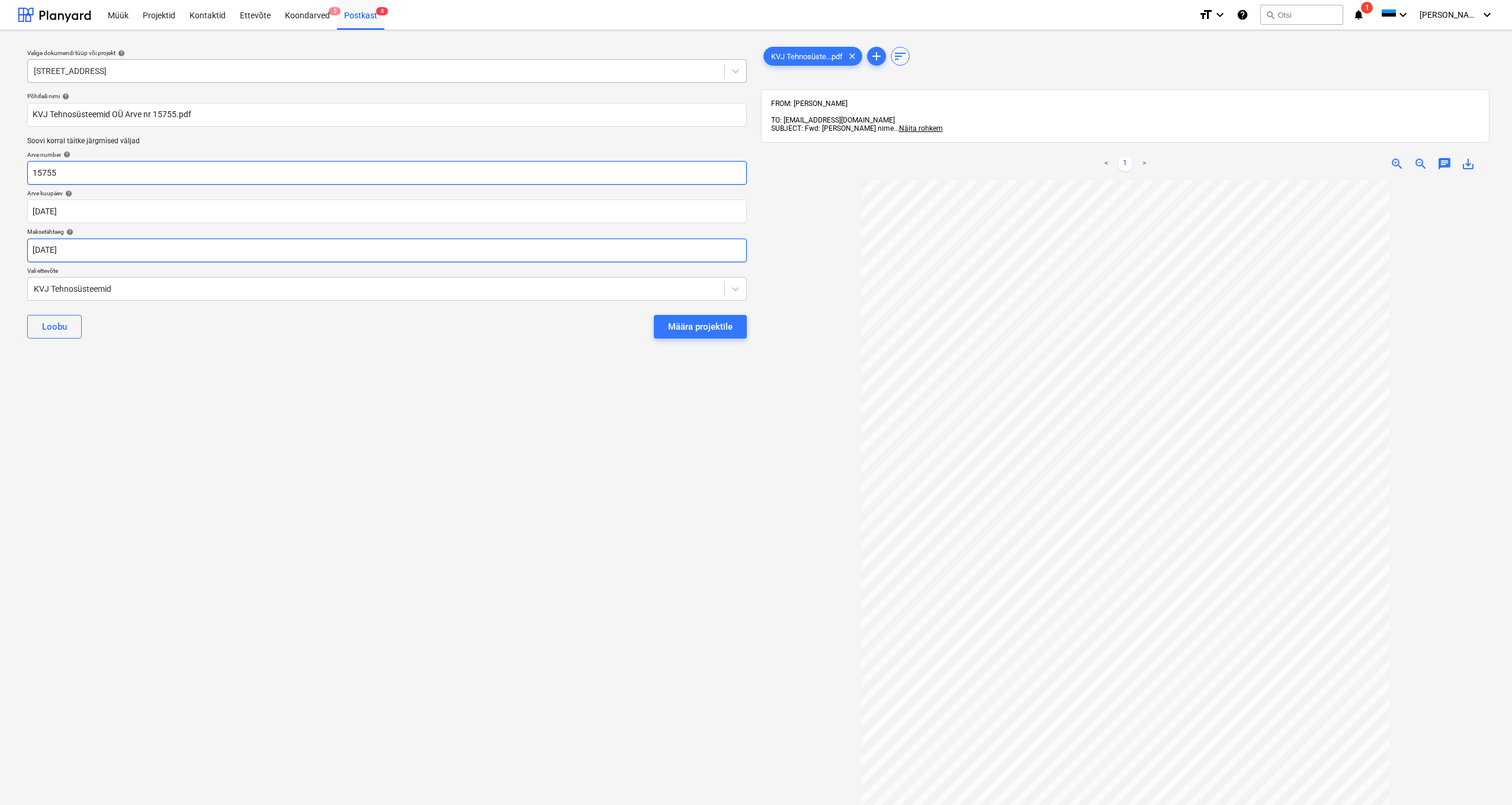 type on "15755" 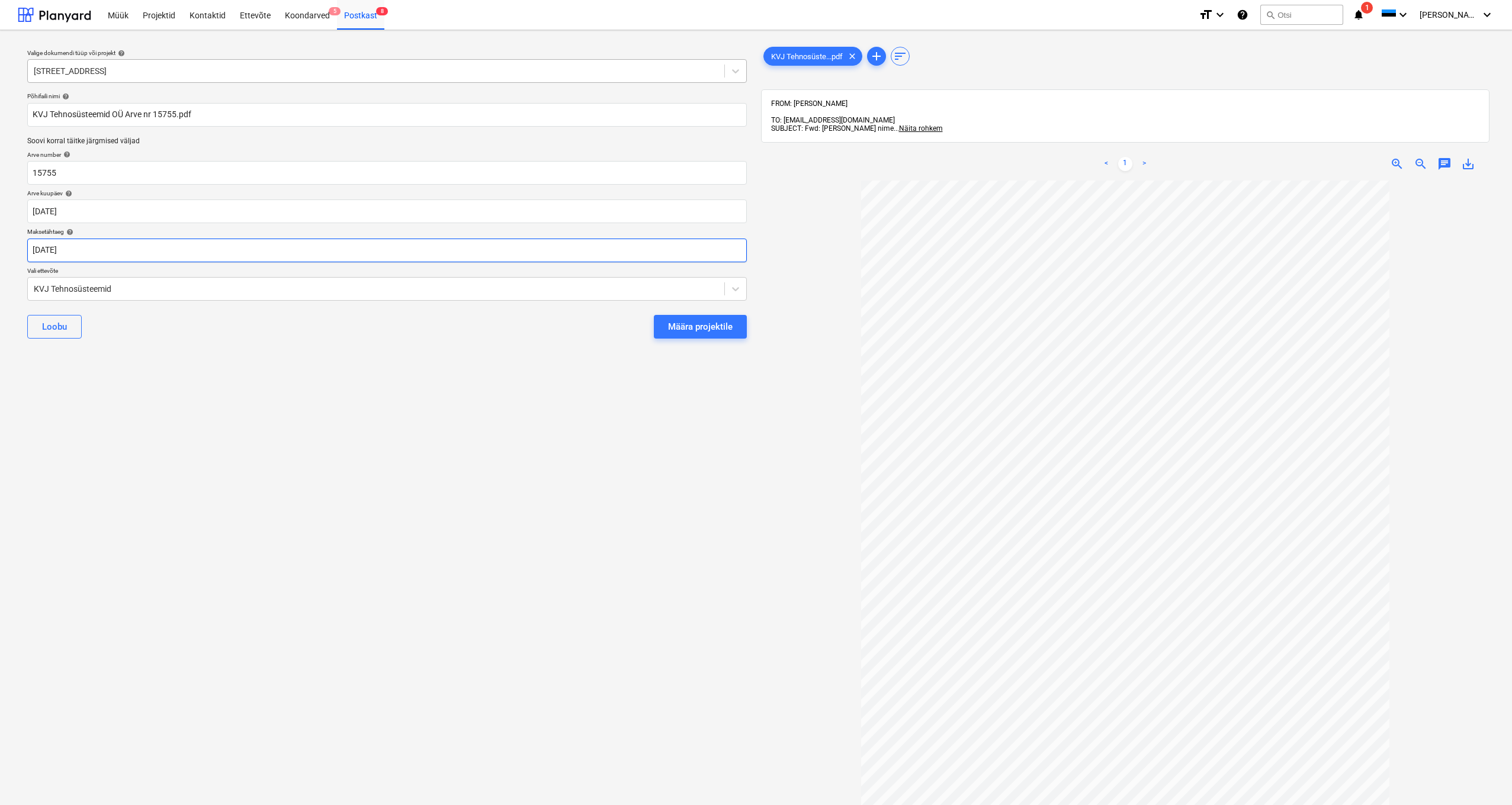 click on "Müük Projektid Kontaktid Ettevõte Koondarved 5 Postkast 8 format_size keyboard_arrow_down help search Otsi notifications 1 keyboard_arrow_down I. Tataryn keyboard_arrow_down Valige dokumendi tüüp või projekt help Sinilille tee 12 Põhifaili nimi help KVJ Tehnosüsteemid OÜ Arve nr 15755.pdf Soovi korral täitke järgmised väljad Arve number help 15755 Arve kuupäev help 30 Jun 2025 30.06.2025 Press the down arrow key to interact with the calendar and
select a date. Press the question mark key to get the keyboard shortcuts for changing dates. Maksetähtaeg help 30 Jun 2025 30.06.2025 Press the down arrow key to interact with the calendar and
select a date. Press the question mark key to get the keyboard shortcuts for changing dates. Vali ettevõte KVJ Tehnosüsteemid   Loobu Määra projektile KVJ Tehnosüste...pdf clear add sort FROM: Ivanna Tataryn  TO: arved@thornhouses.com SUBJECT: Fwd: arve saaja nime ...  Näita rohkem ...  Näita rohkem < 1 > zoom_in zoom_out chat 0 save_alt" at bounding box center (756, 402) 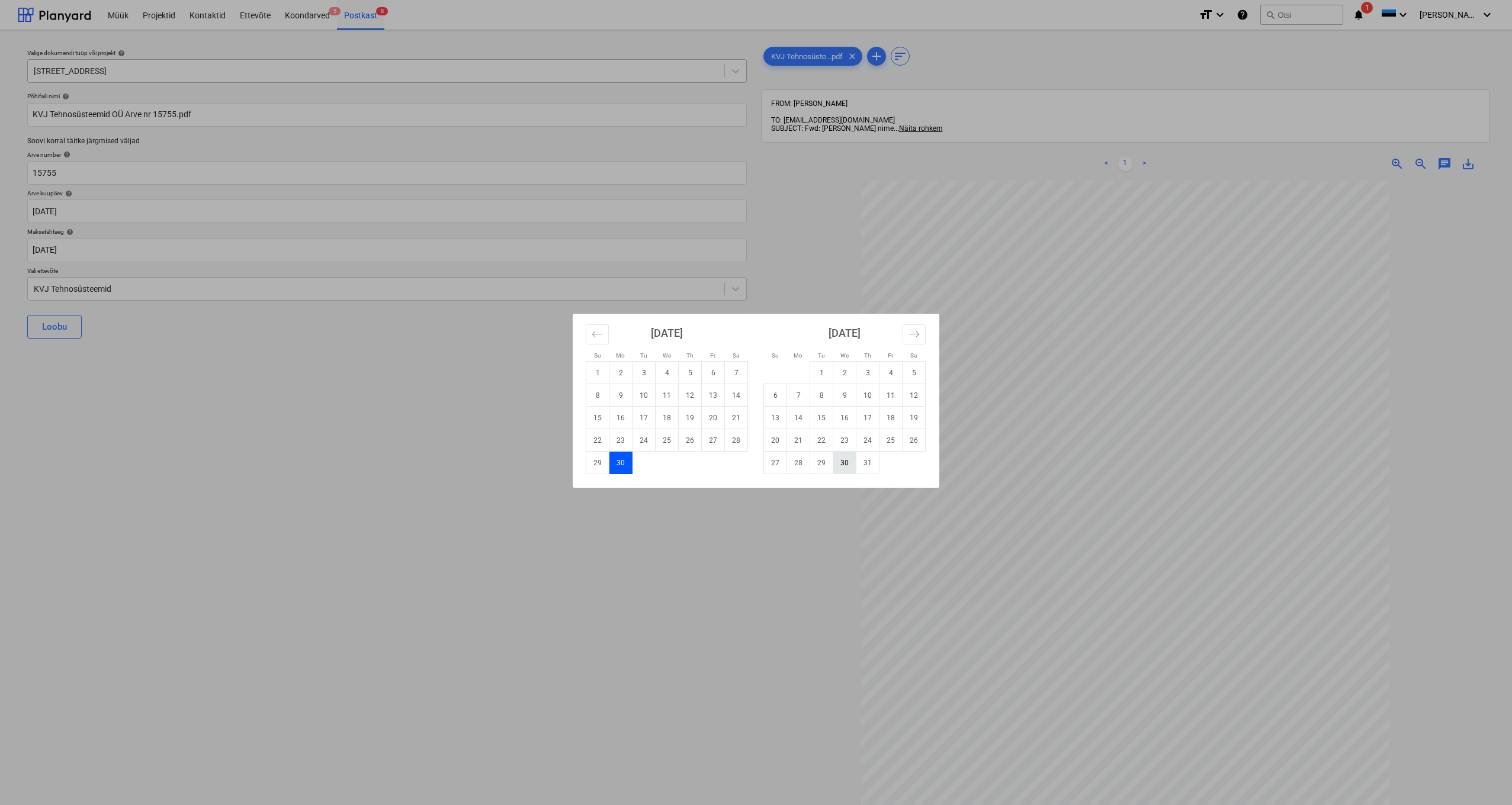 click on "30" at bounding box center [845, 463] 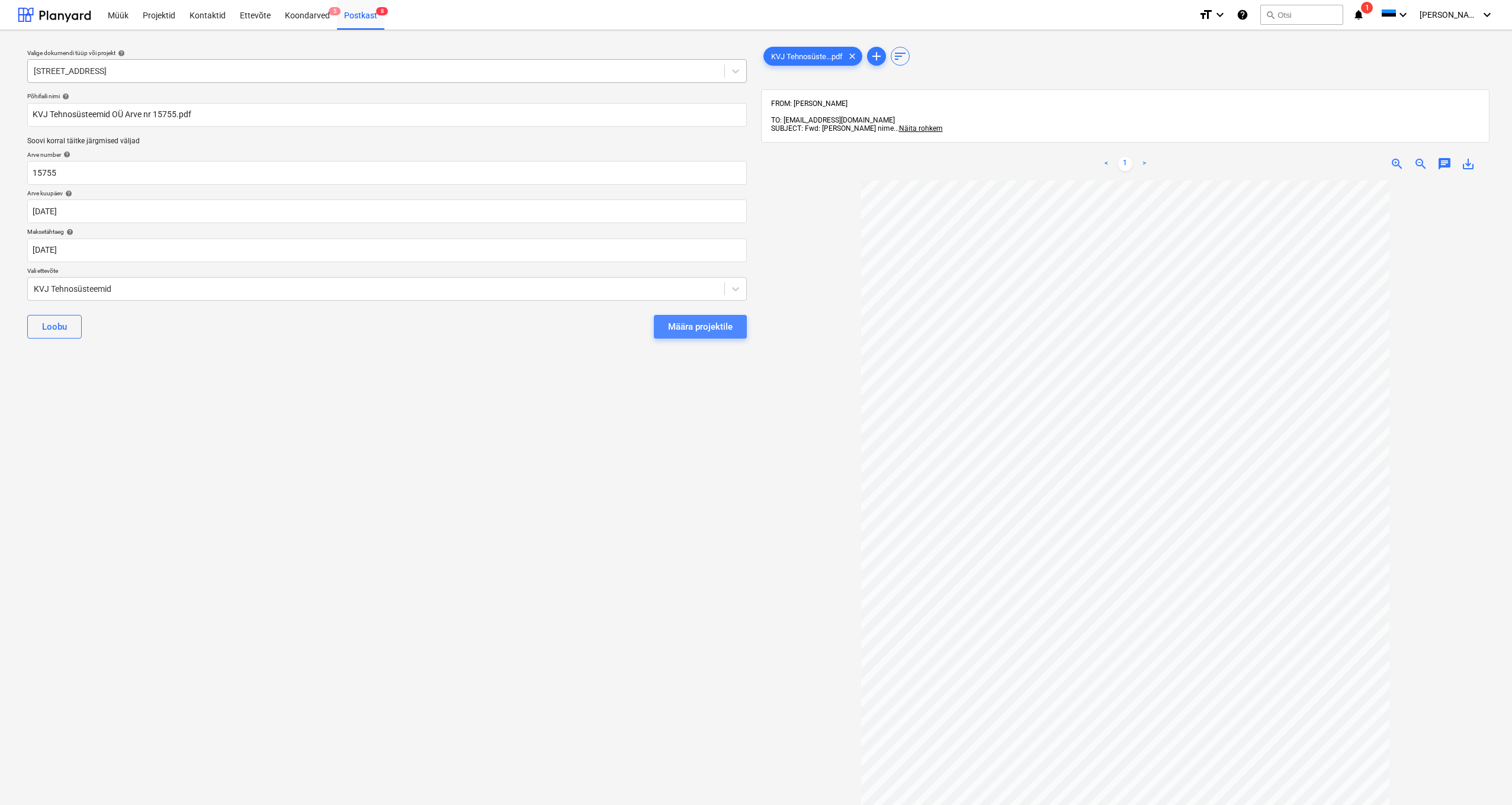 click on "Määra projektile" at bounding box center (700, 327) 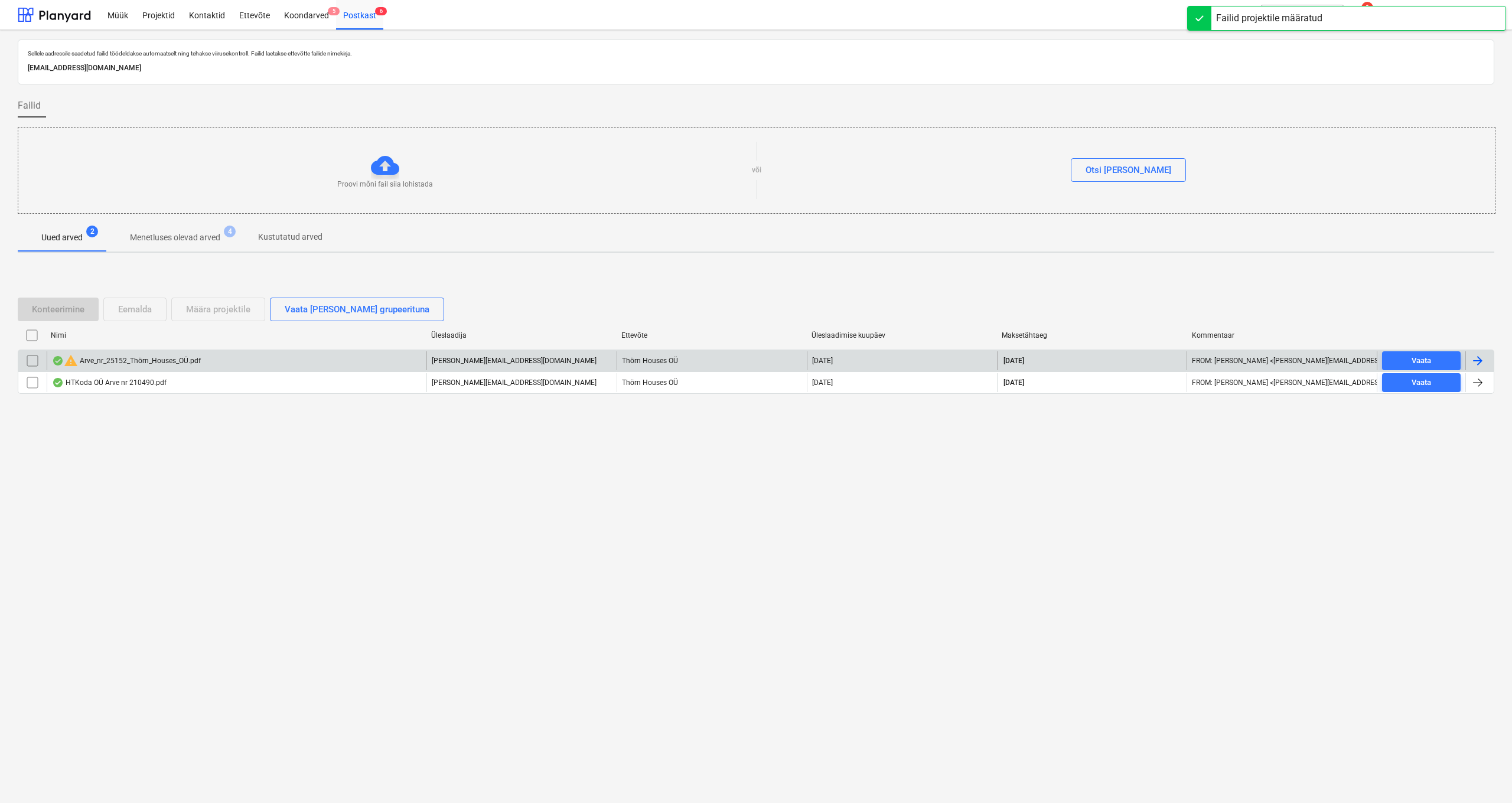 click on "warning   Arve_nr_25152_Thörn_Houses_OÜ.pdf" at bounding box center (126, 361) 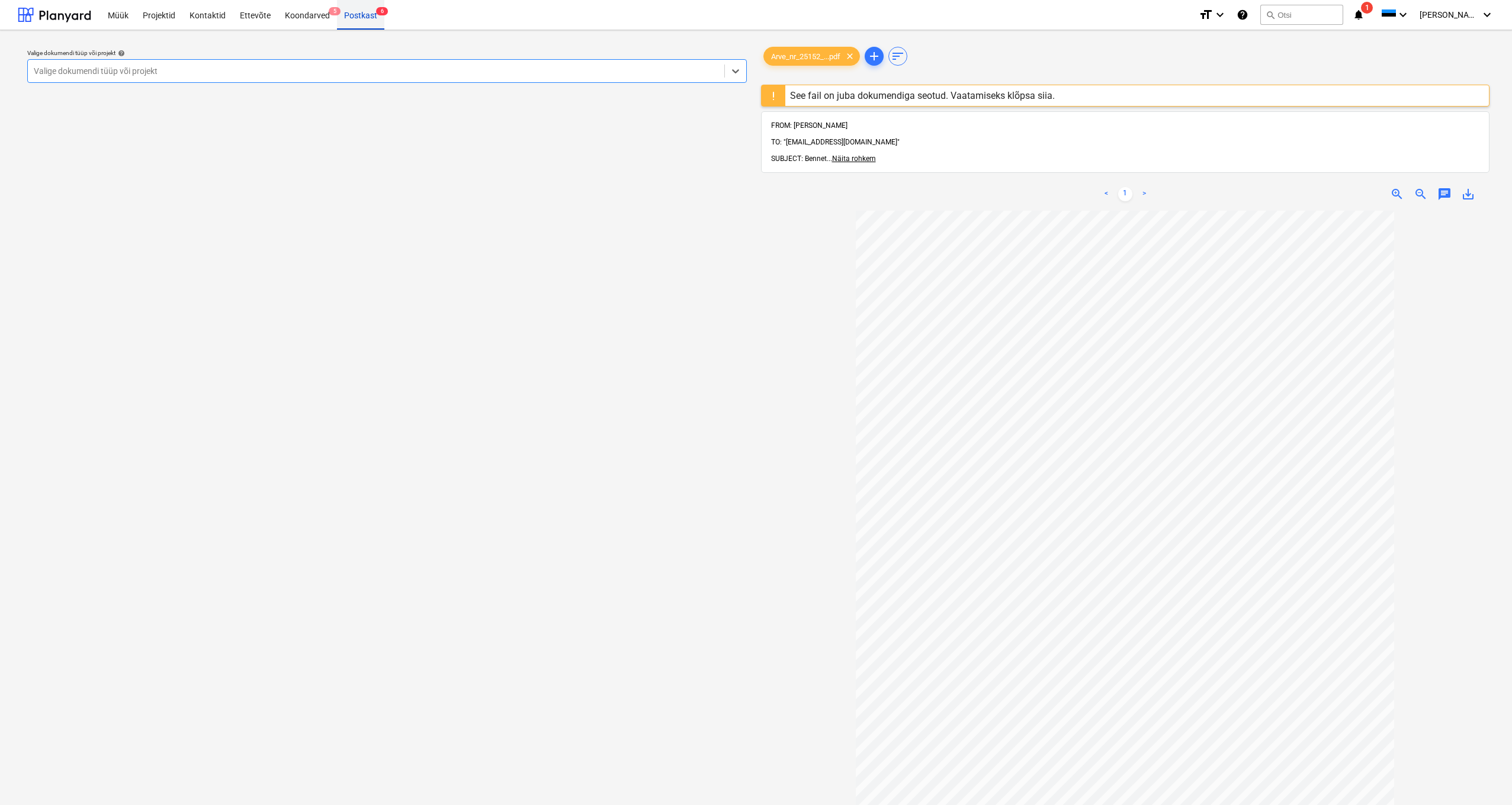 click on "Postkast 6" at bounding box center (361, 14) 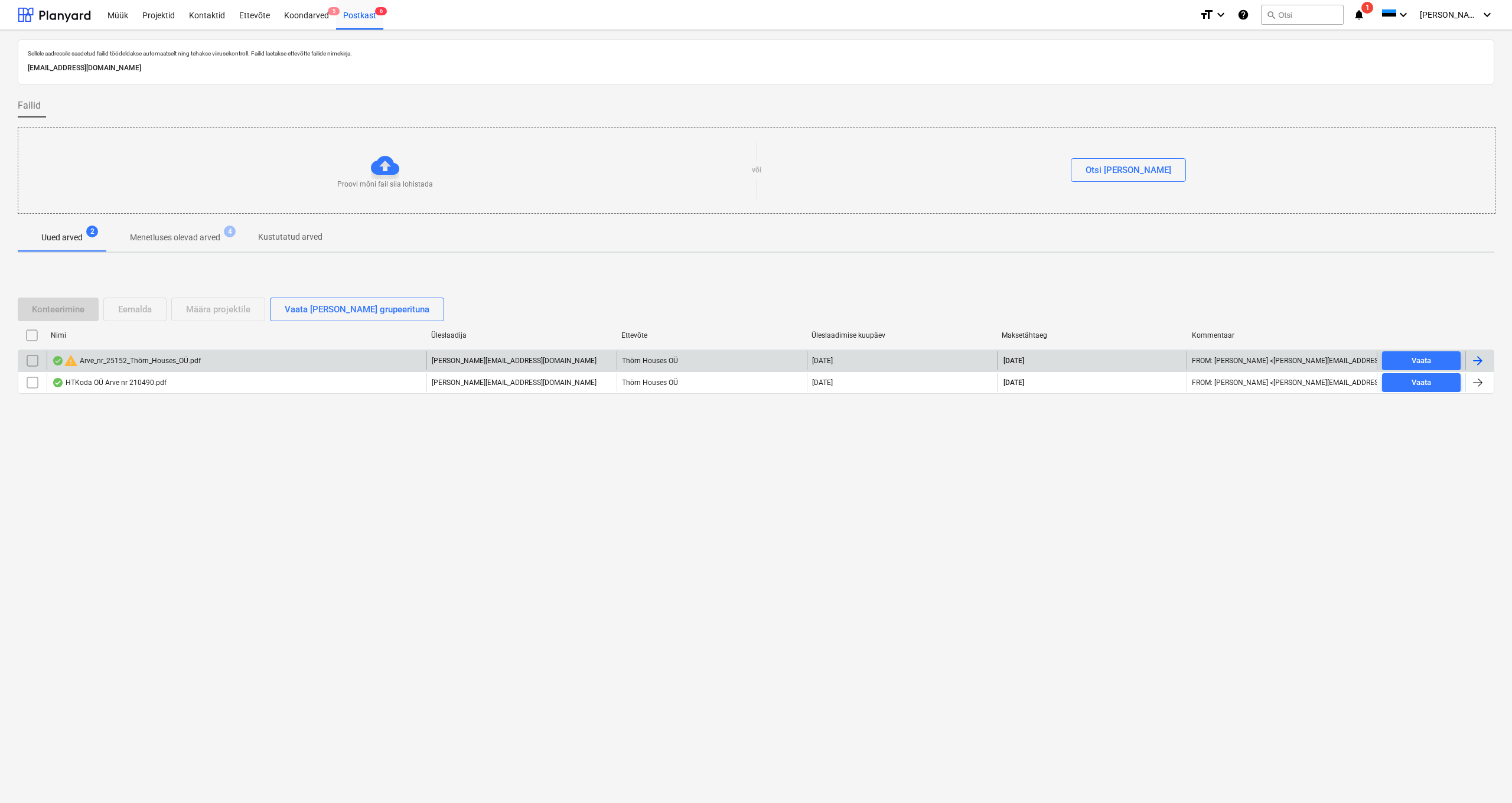 click at bounding box center (32, 361) 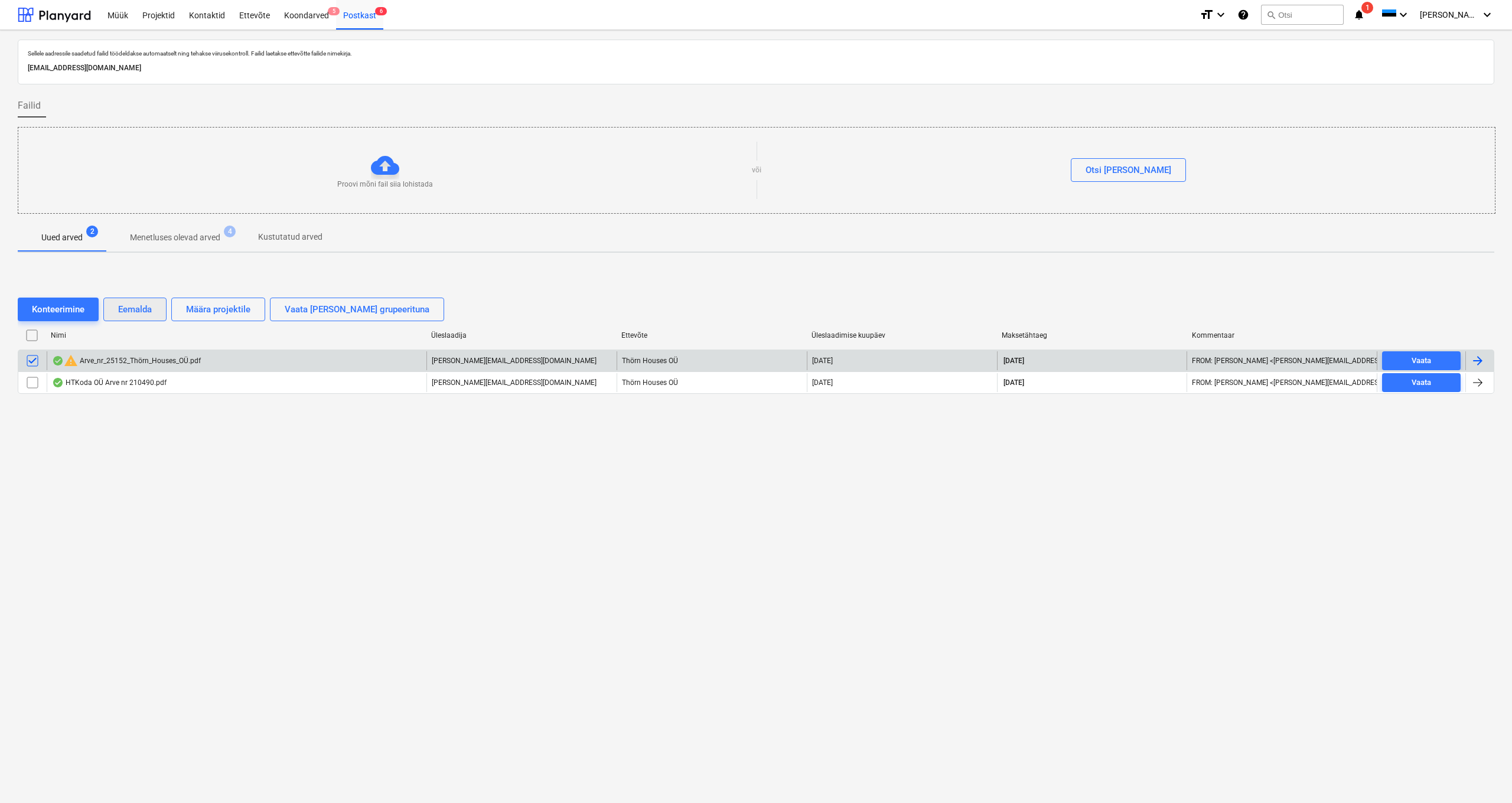 click on "Eemalda" at bounding box center [135, 309] 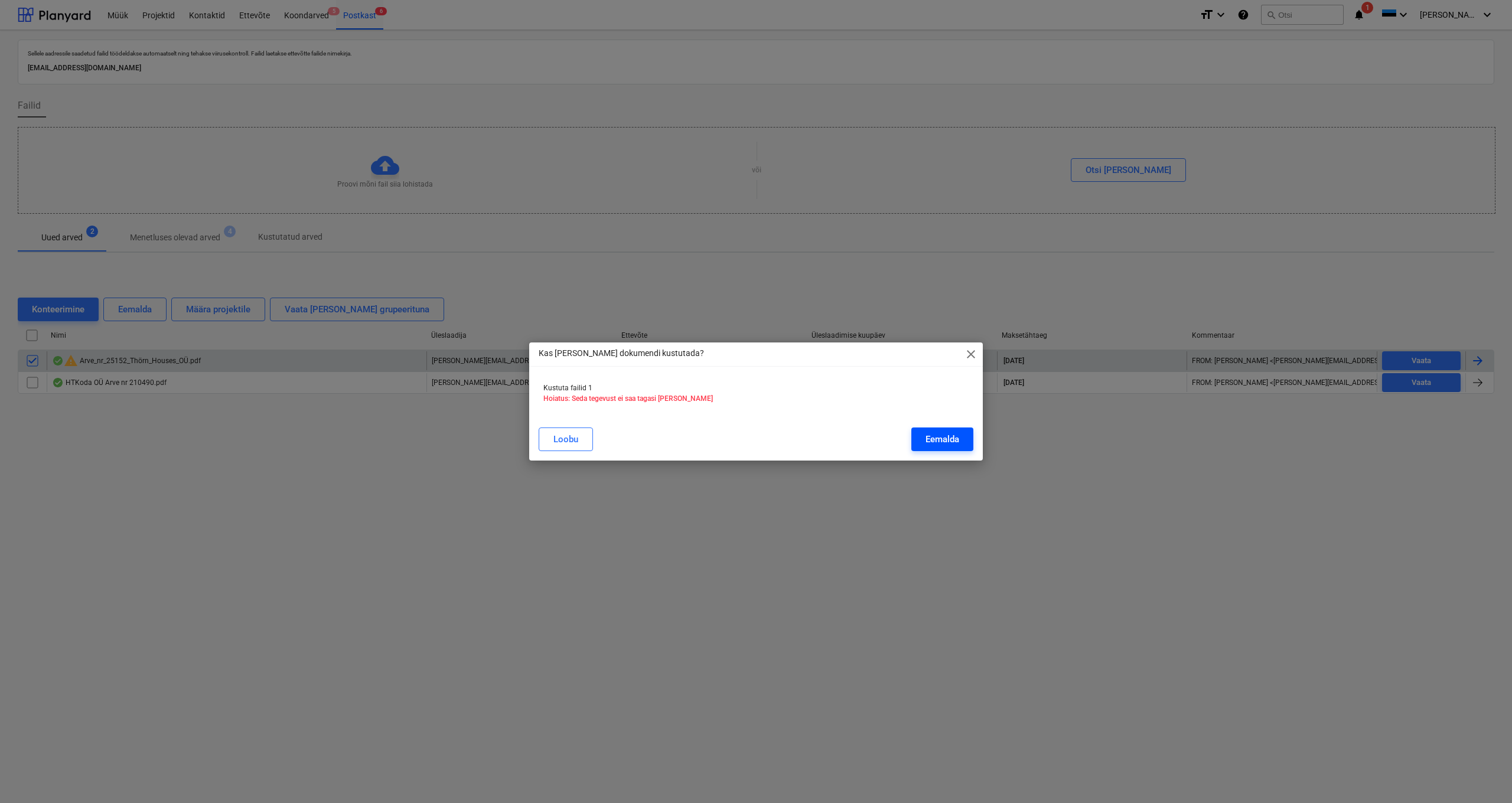 click on "Eemalda" at bounding box center (942, 439) 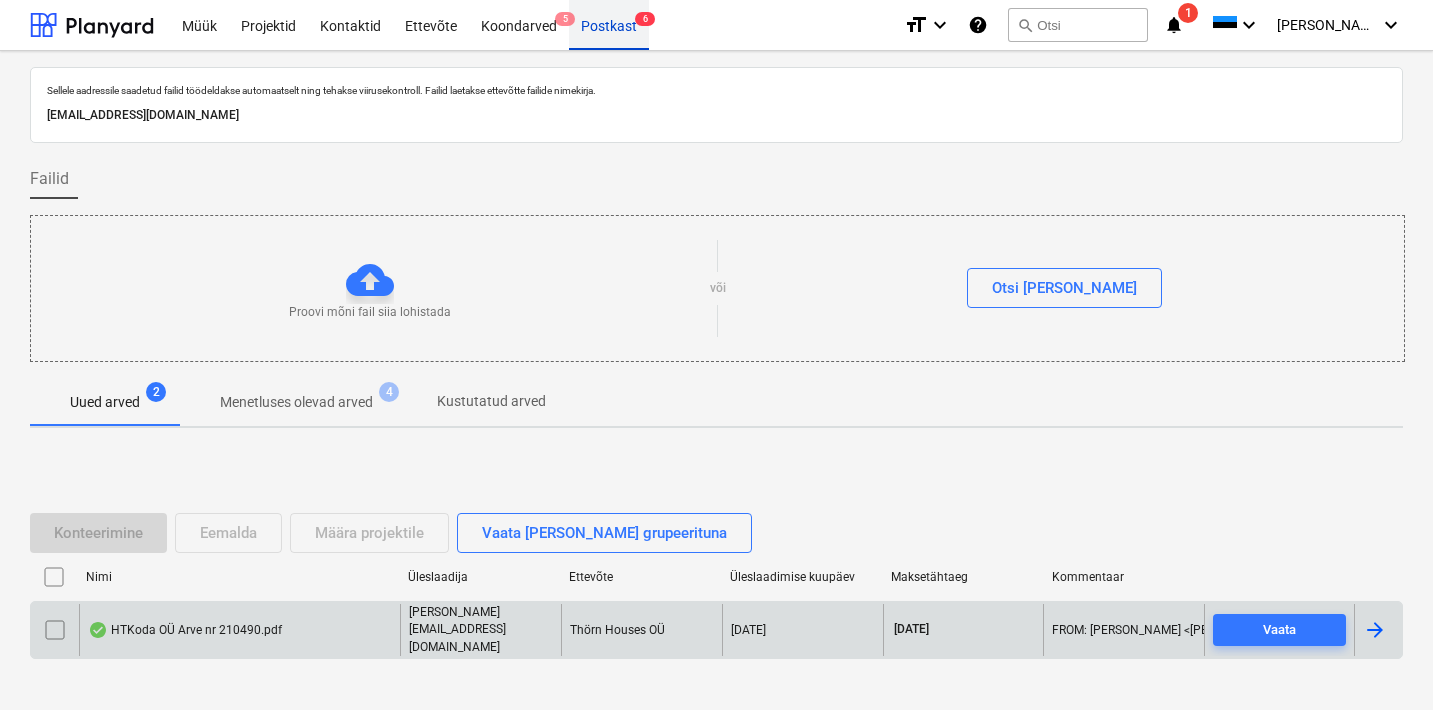 click on "Postkast 6" at bounding box center [609, 24] 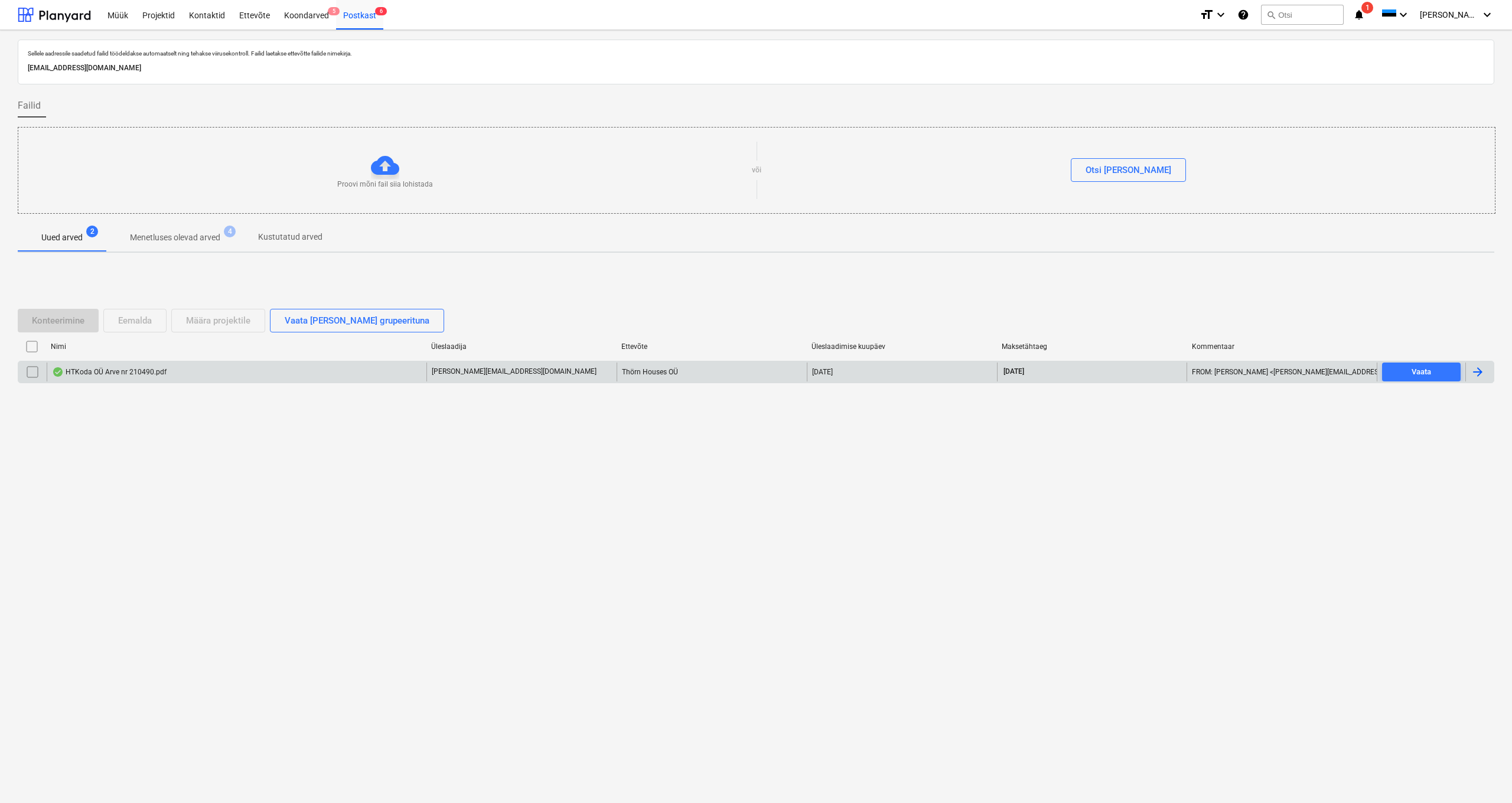 click on "HTKoda OÜ Arve nr 210490.pdf" at bounding box center (236, 372) 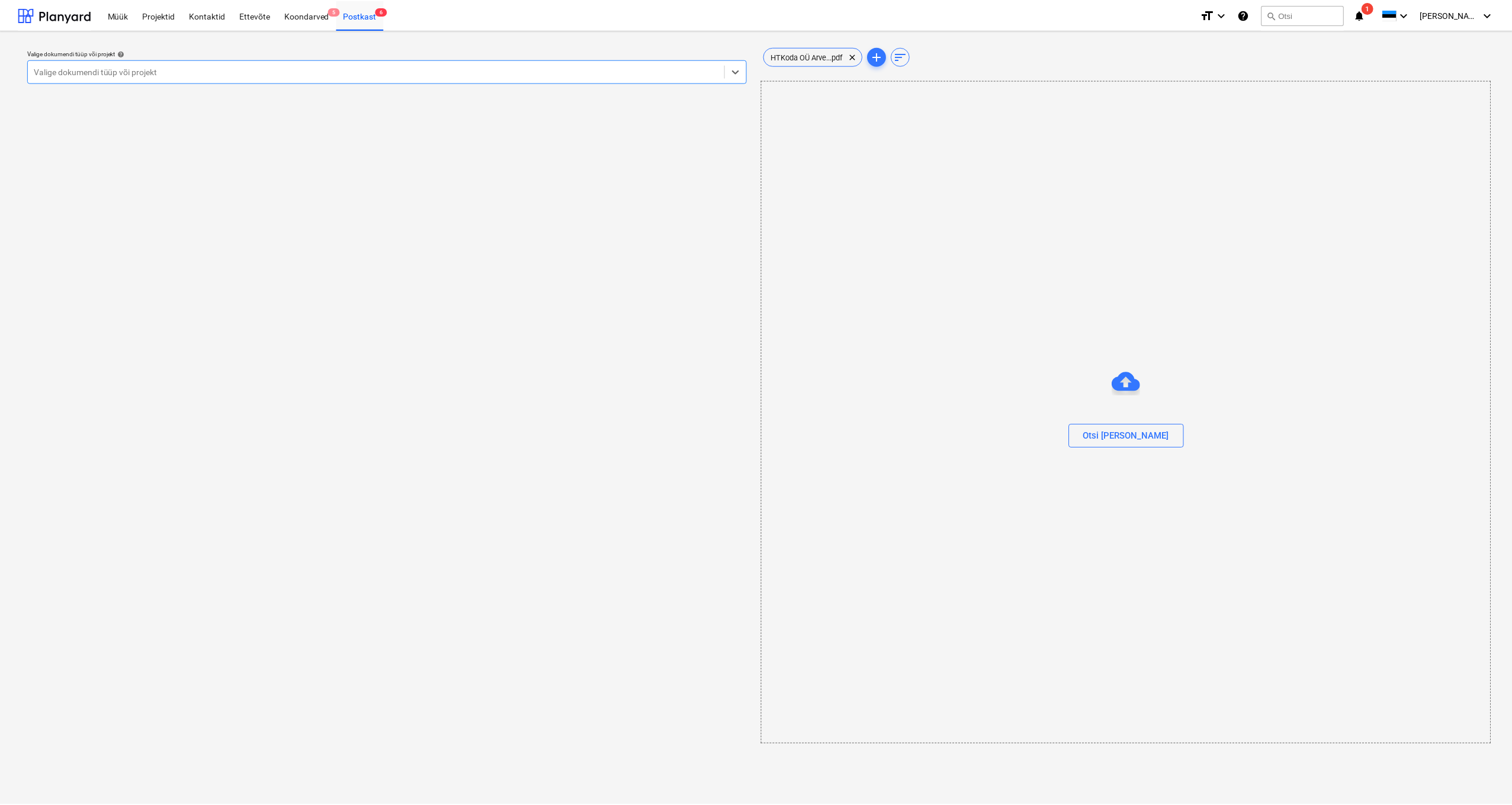 scroll, scrollTop: 0, scrollLeft: 0, axis: both 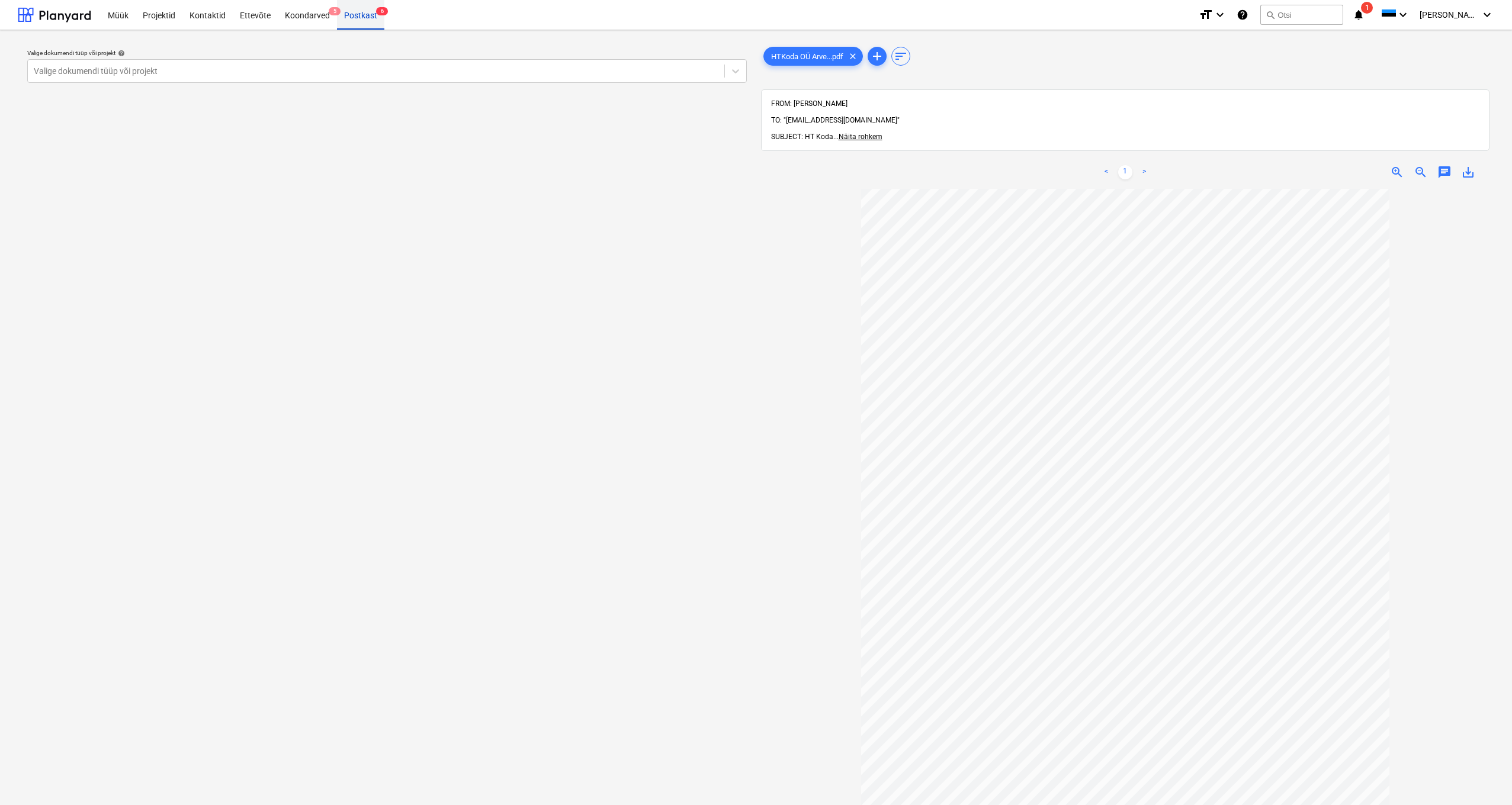 click on "Postkast 6" at bounding box center (361, 14) 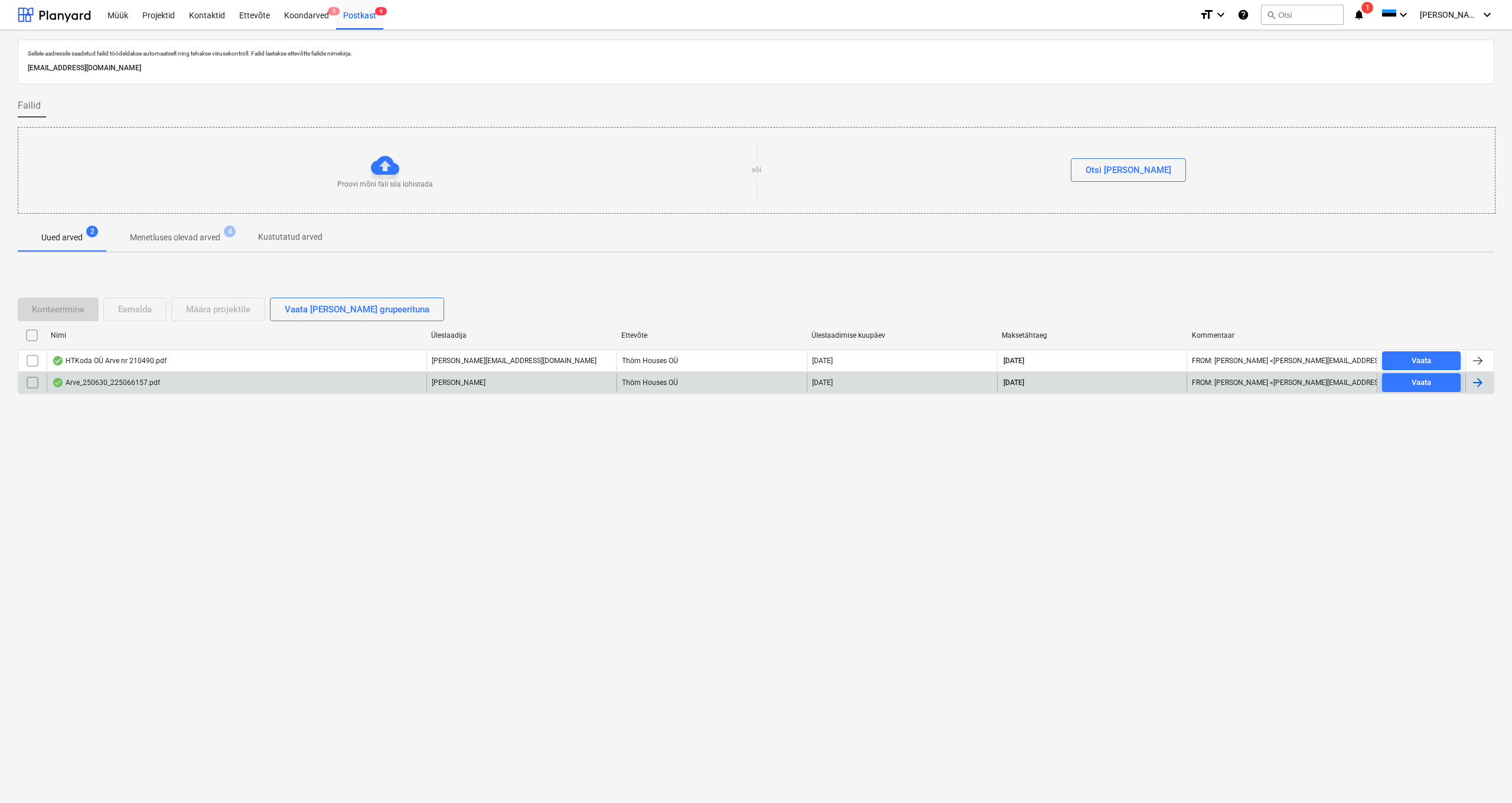 click on "Arve_250630_225066157.pdf" at bounding box center [106, 383] 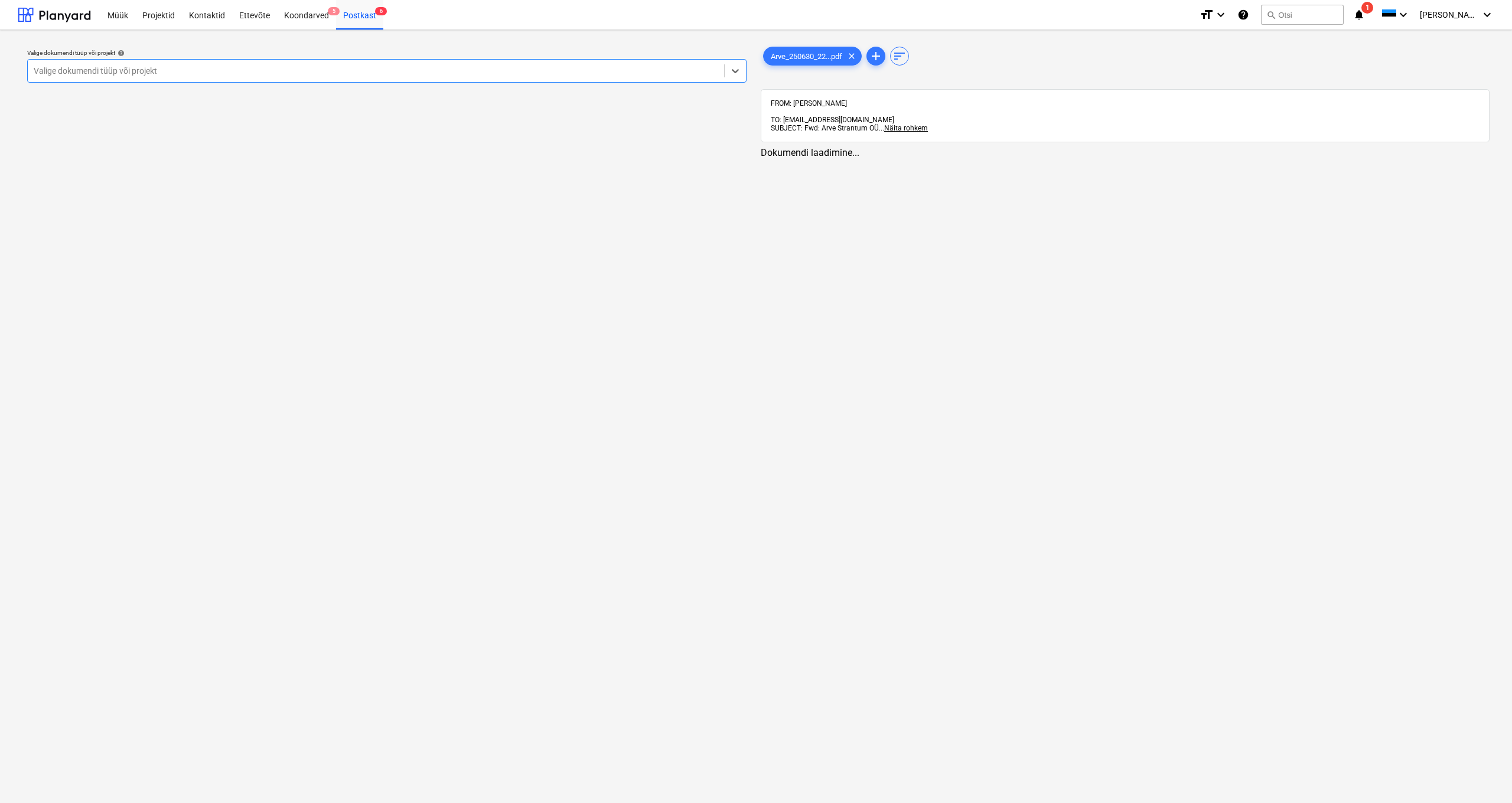click on "Valige dokumendi tüüp või projekt" at bounding box center (376, 71) 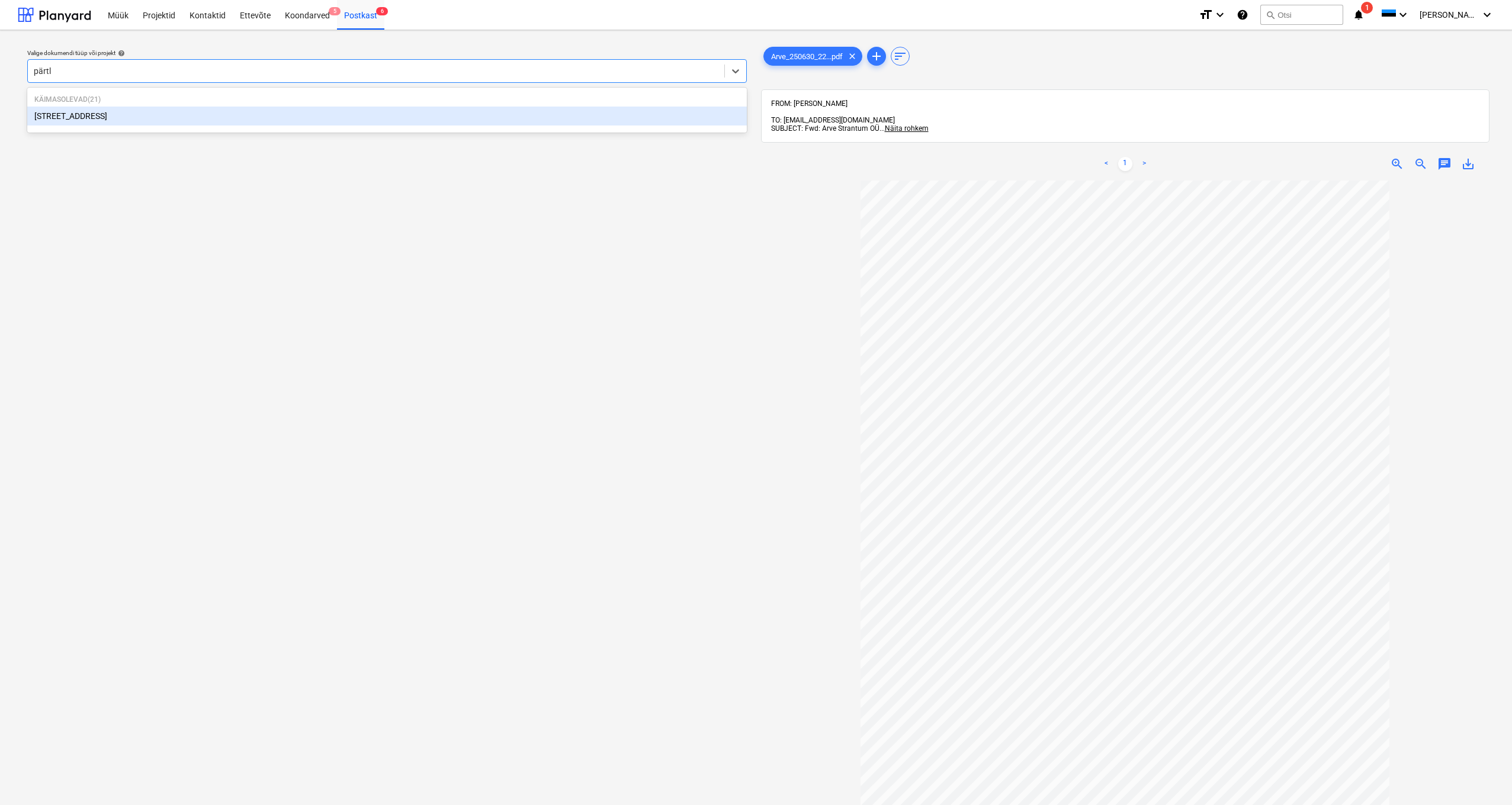type on "pärtli" 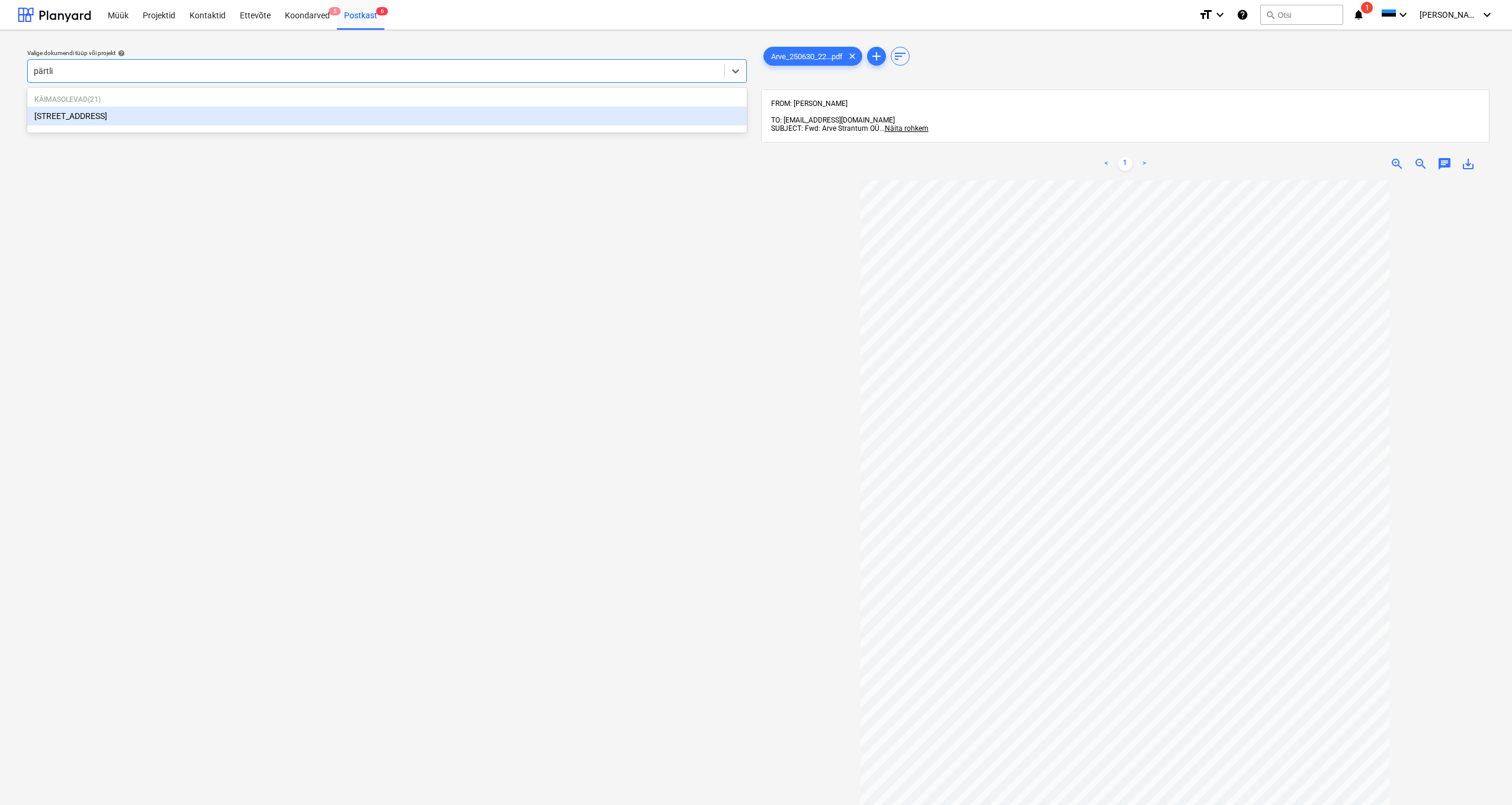 click on "[STREET_ADDRESS]" at bounding box center [387, 116] 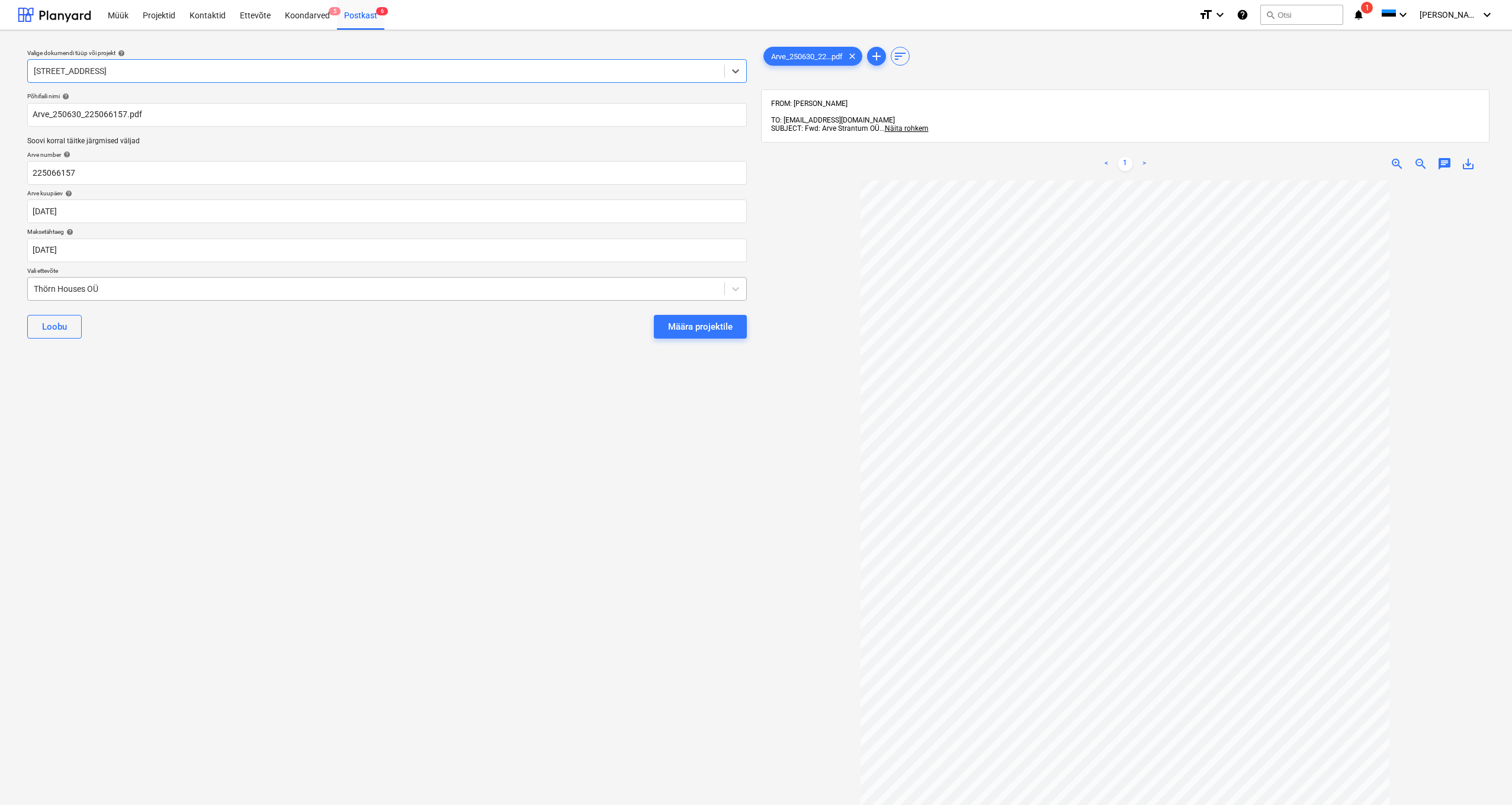 click on "Thörn Houses OÜ" at bounding box center (376, 289) 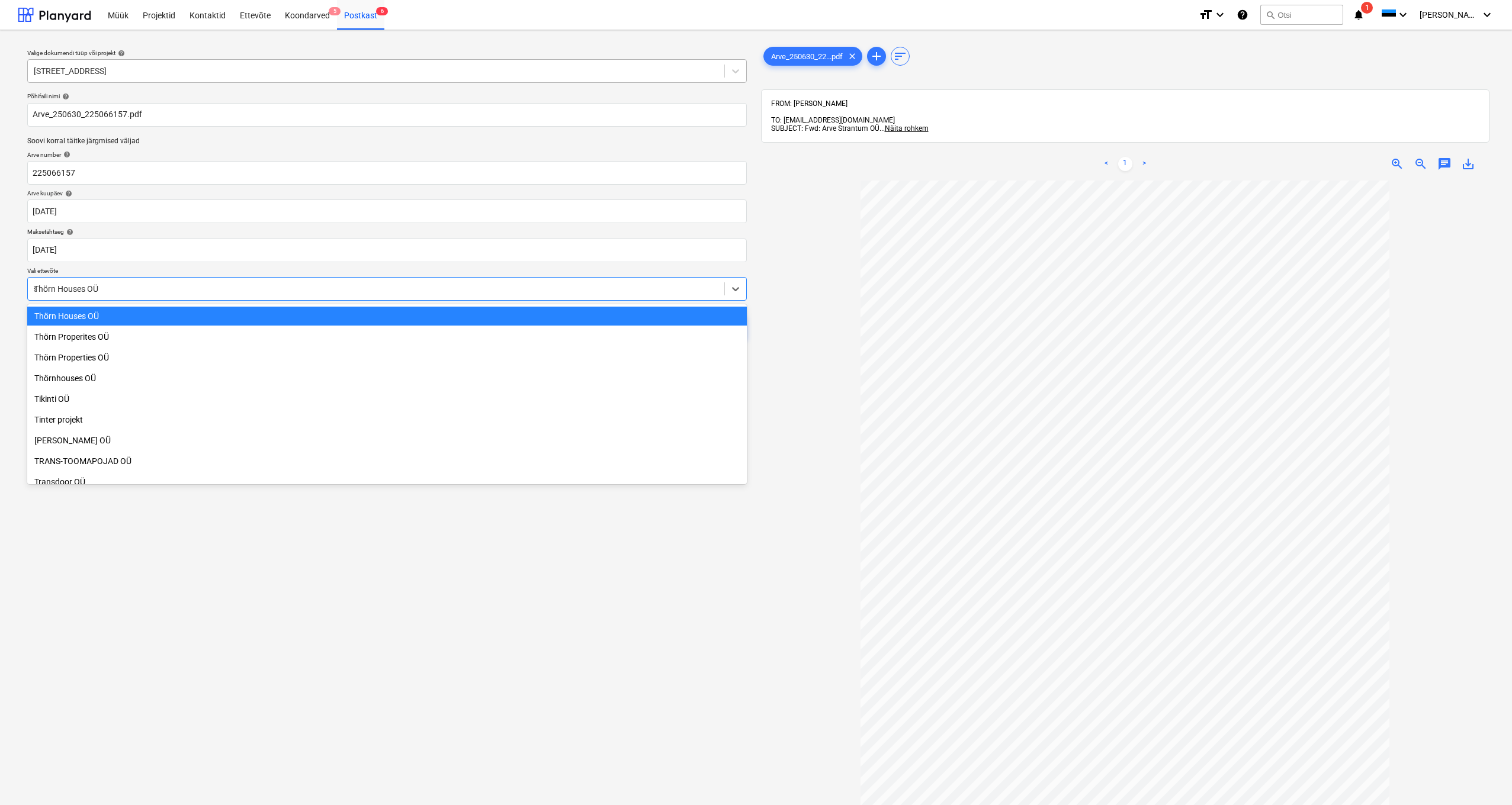 scroll, scrollTop: 3365, scrollLeft: 0, axis: vertical 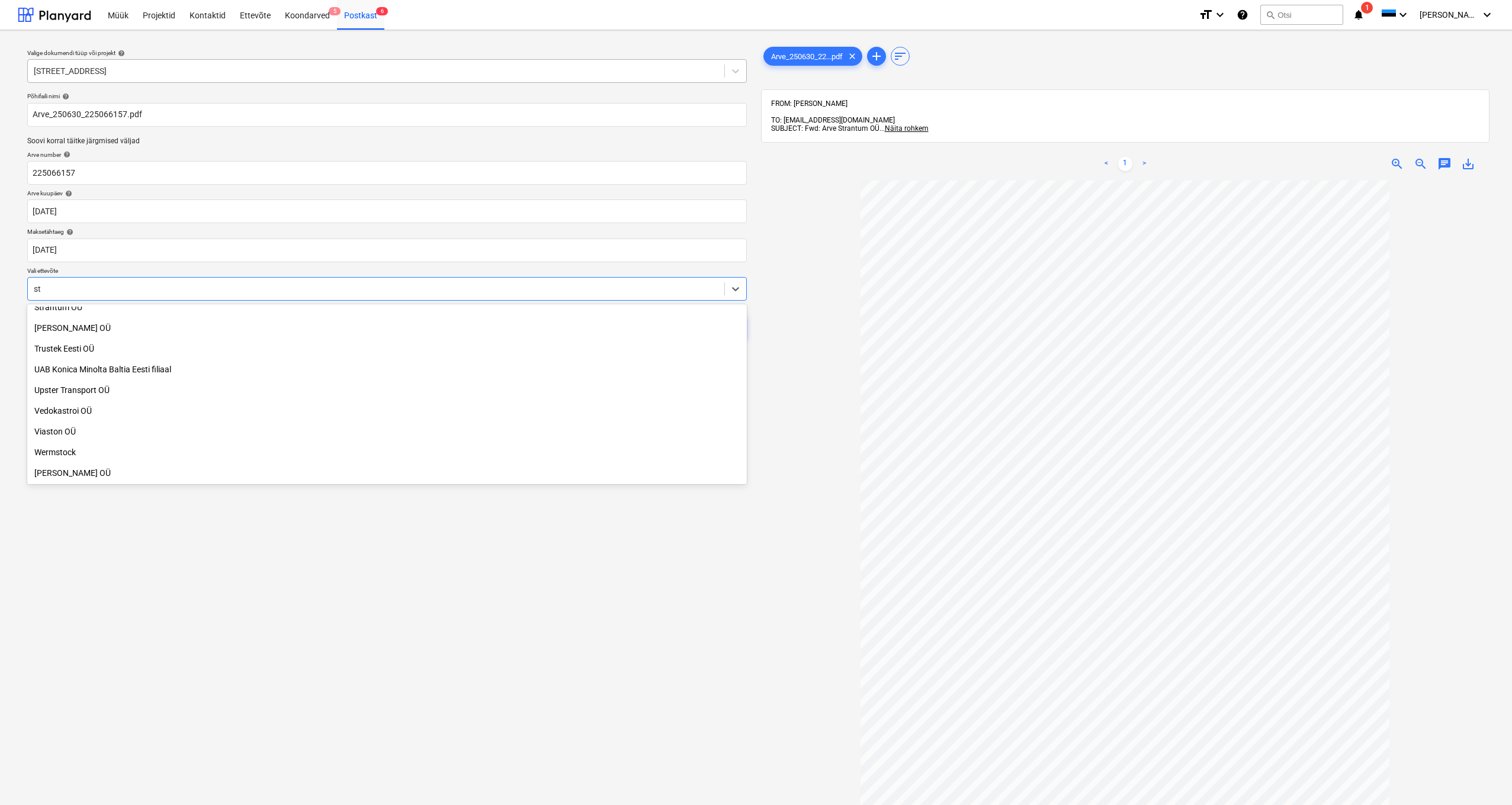 type on "str" 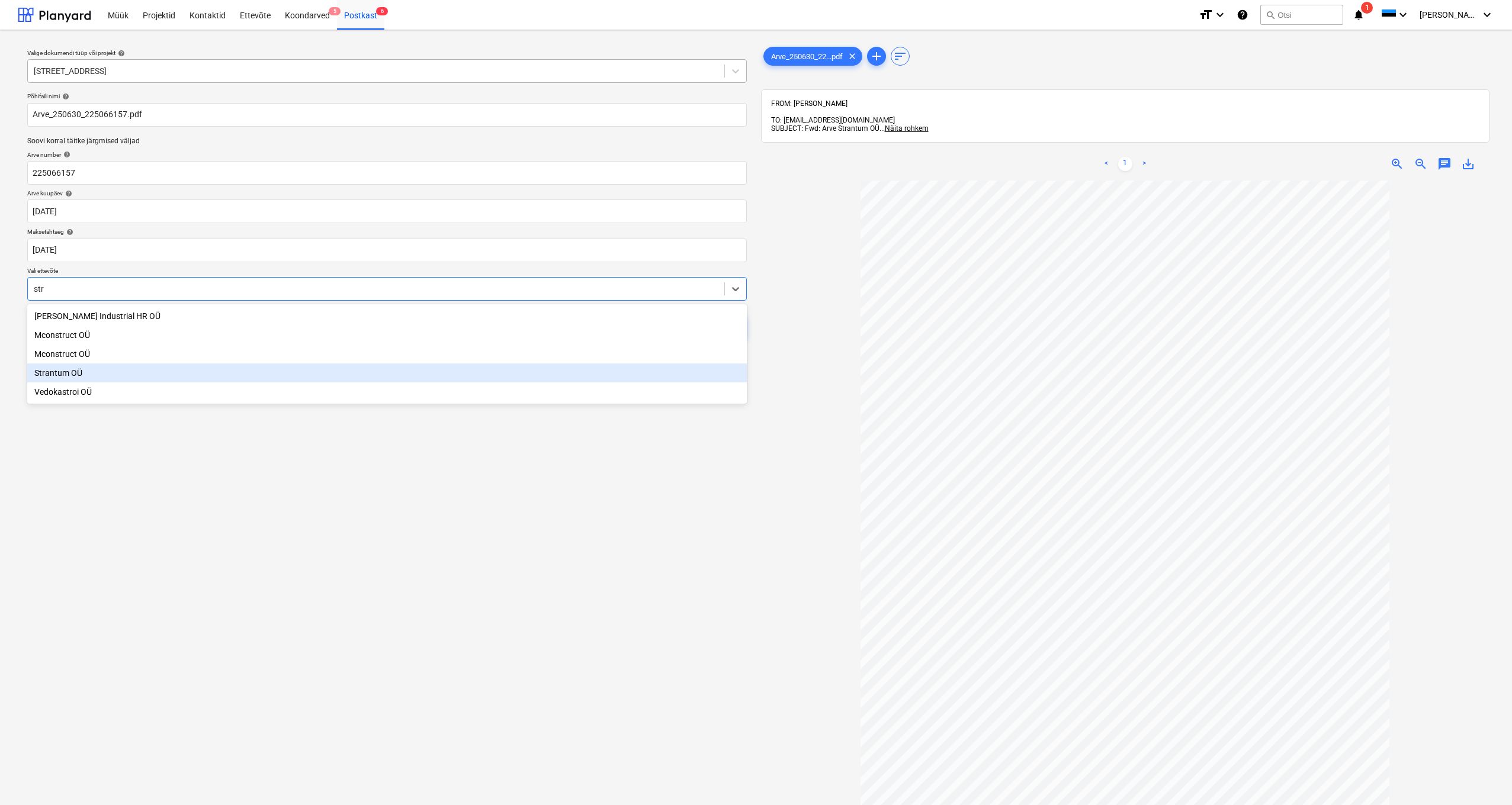 click on "Strantum OÜ" at bounding box center [387, 373] 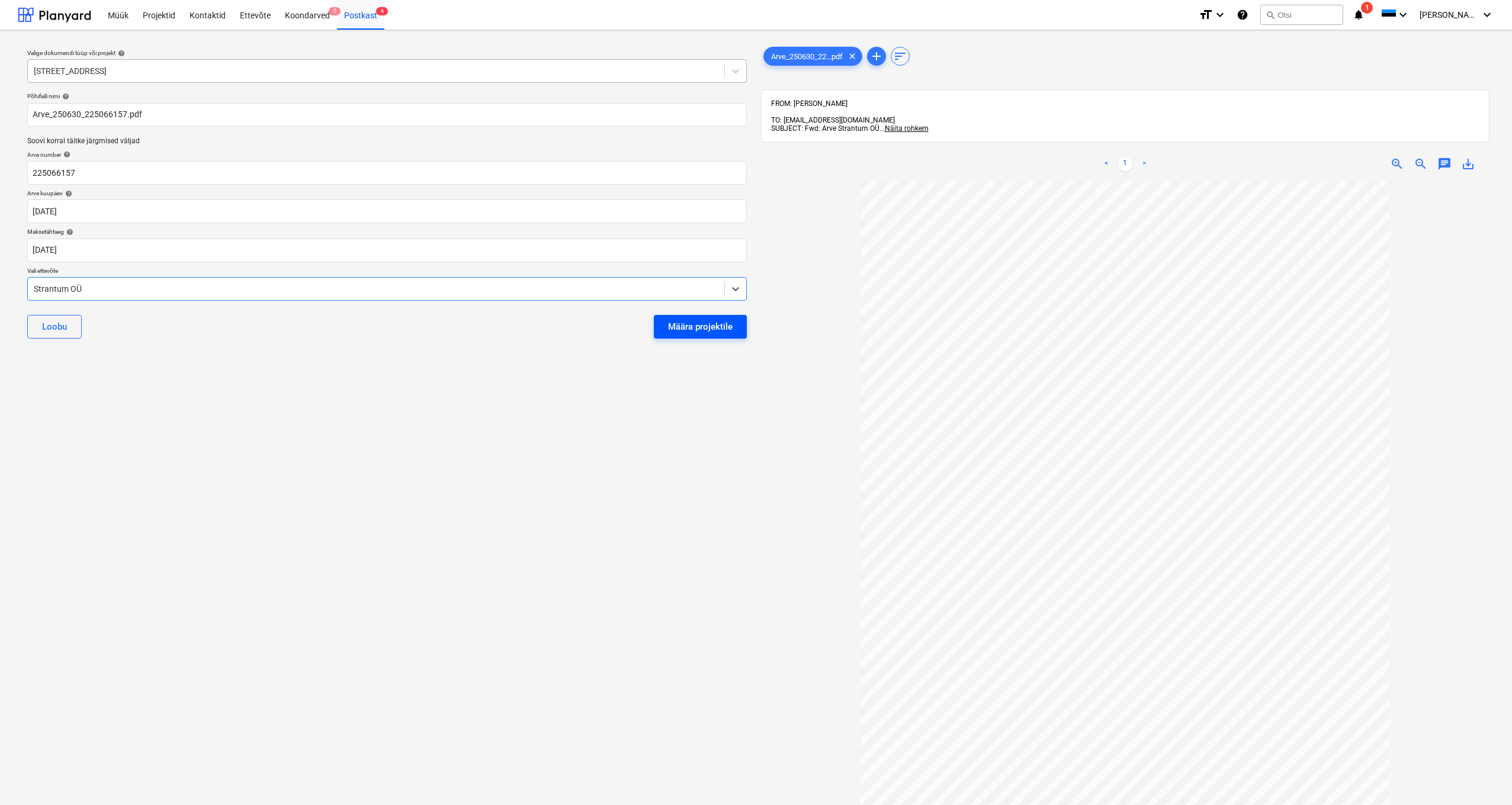 click on "Määra projektile" at bounding box center [700, 327] 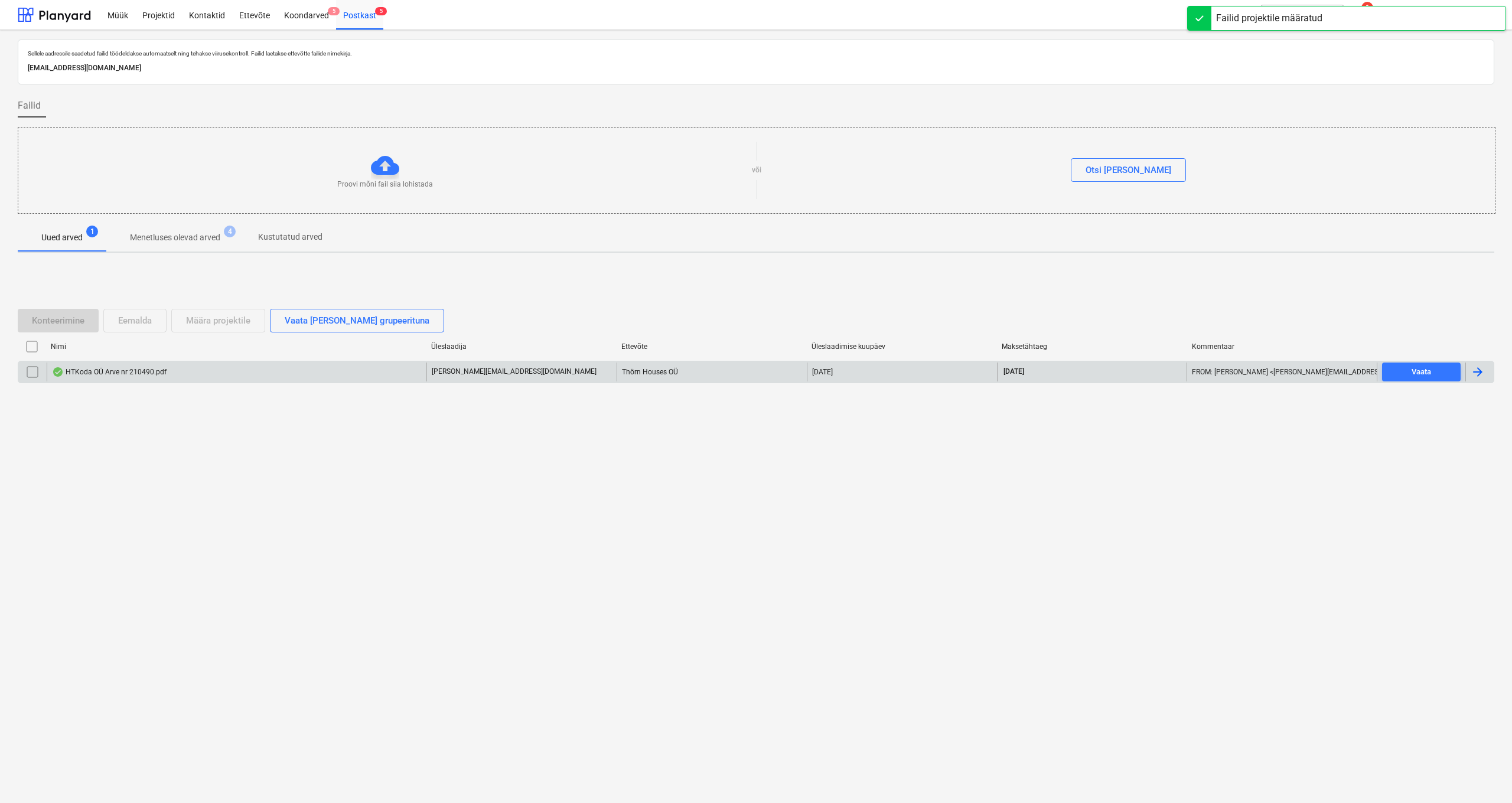 click on "HTKoda OÜ Arve nr 210490.pdf" at bounding box center (109, 372) 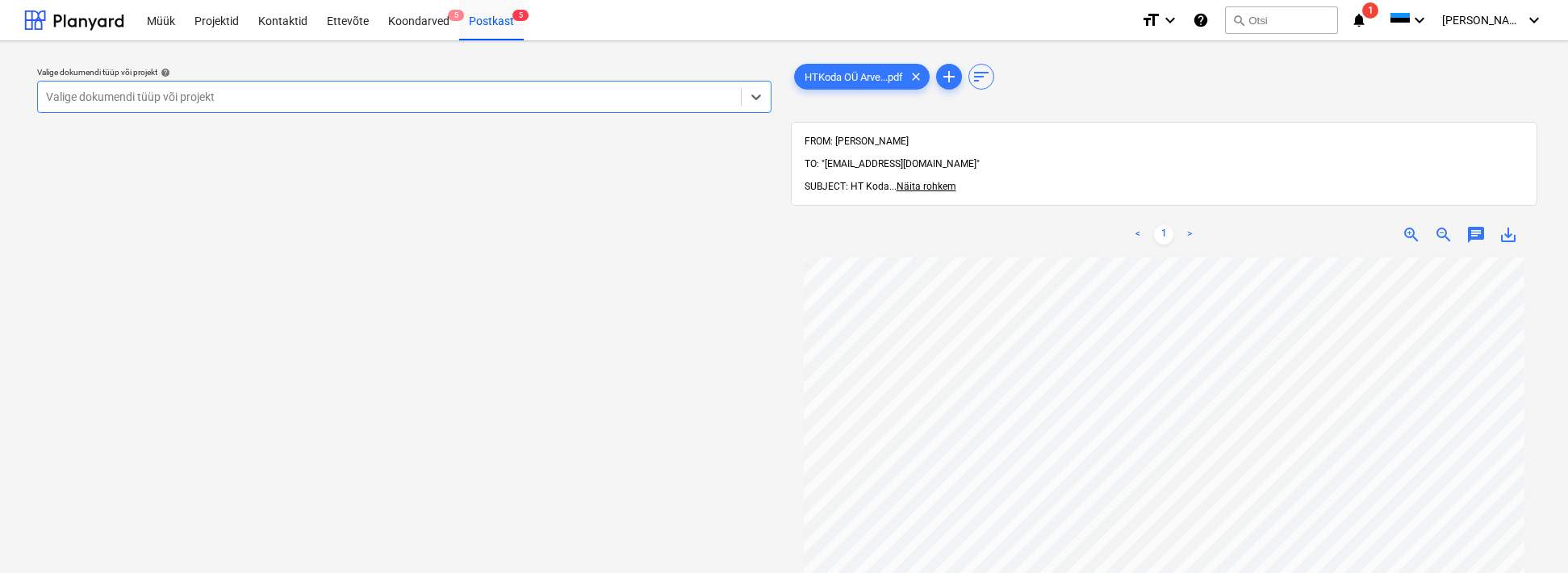 scroll, scrollTop: 495, scrollLeft: 0, axis: vertical 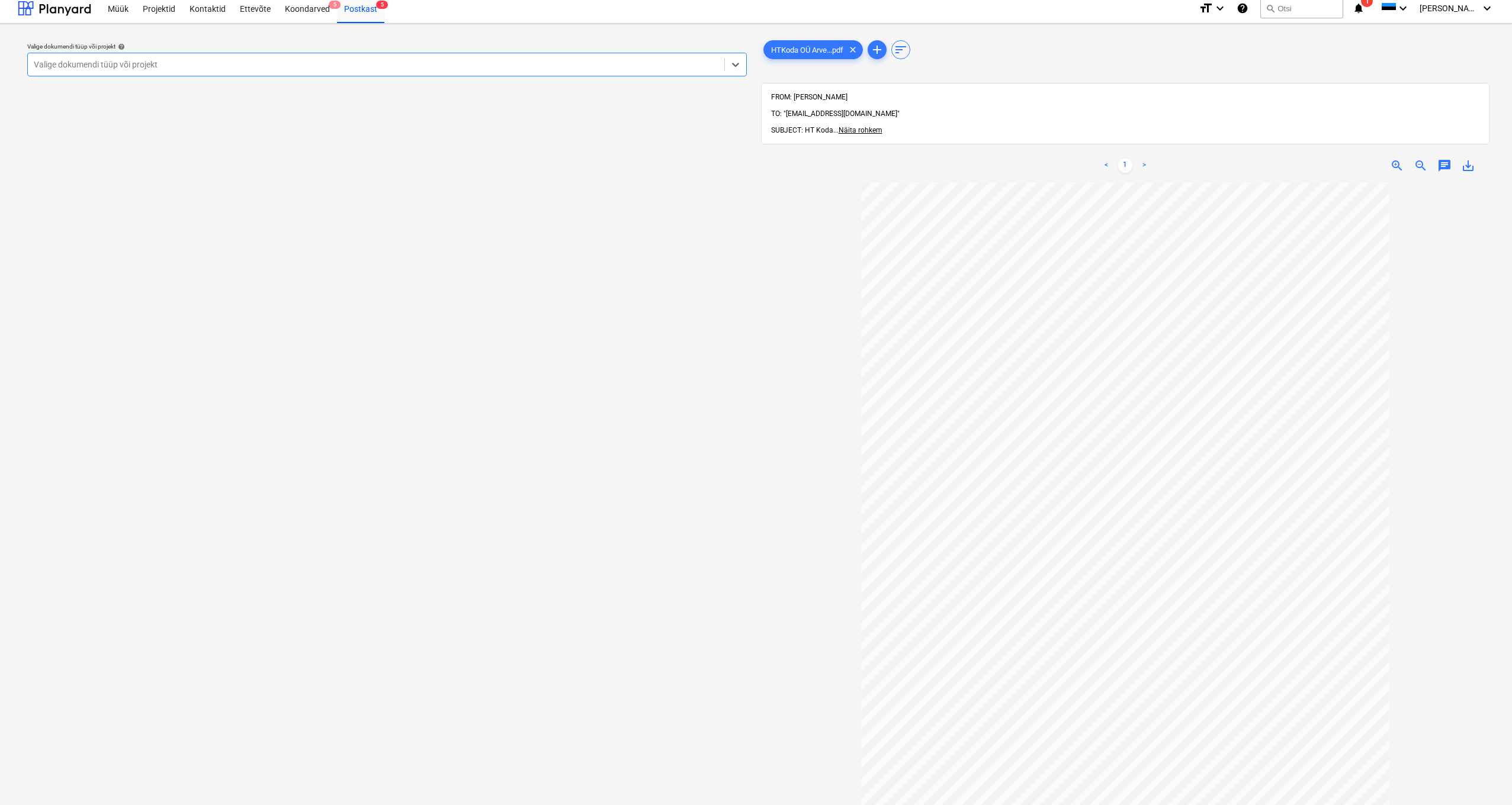 click on "Valige dokumendi tüüp või projekt" at bounding box center (376, 65) 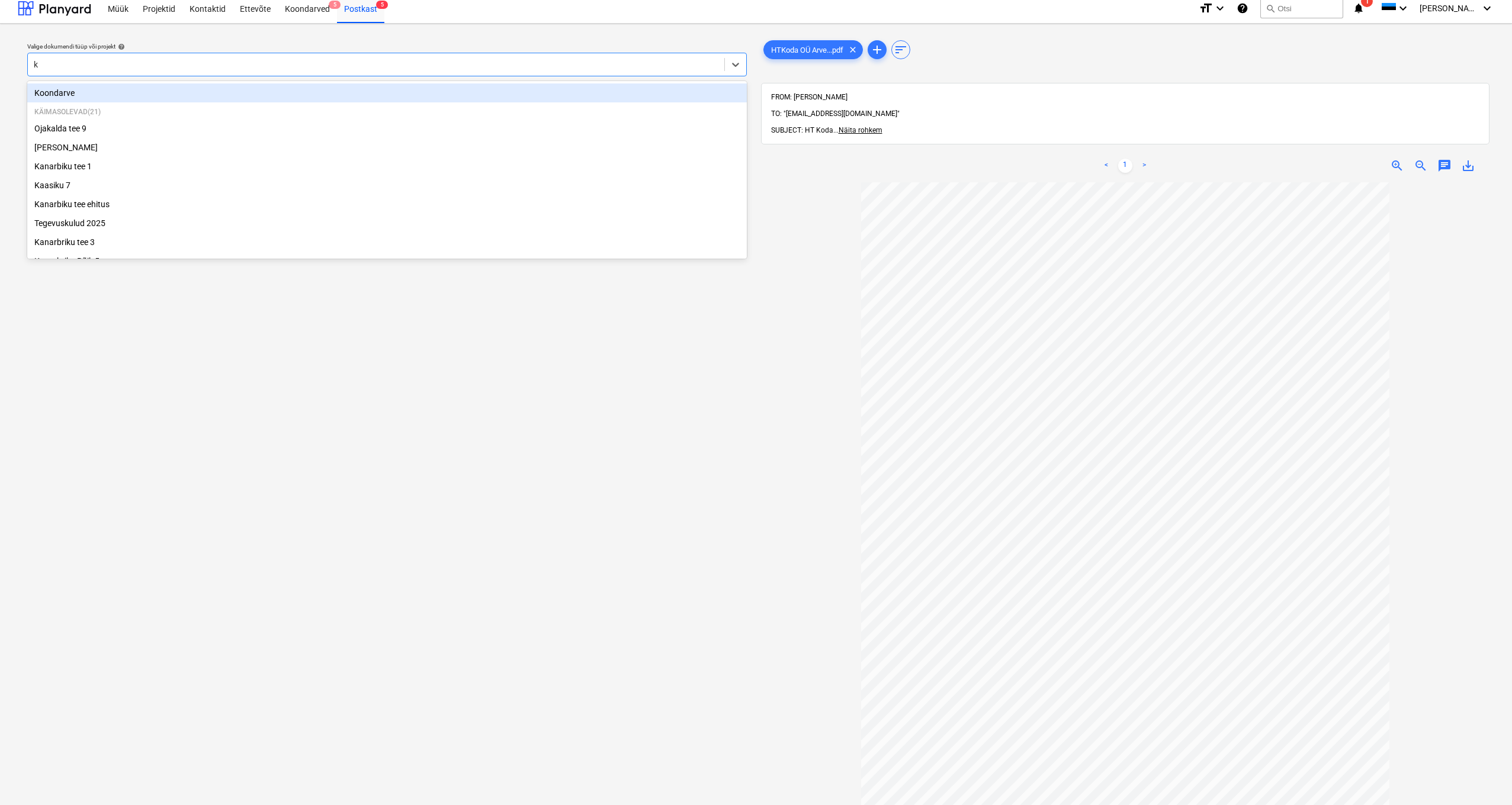 type on "kü" 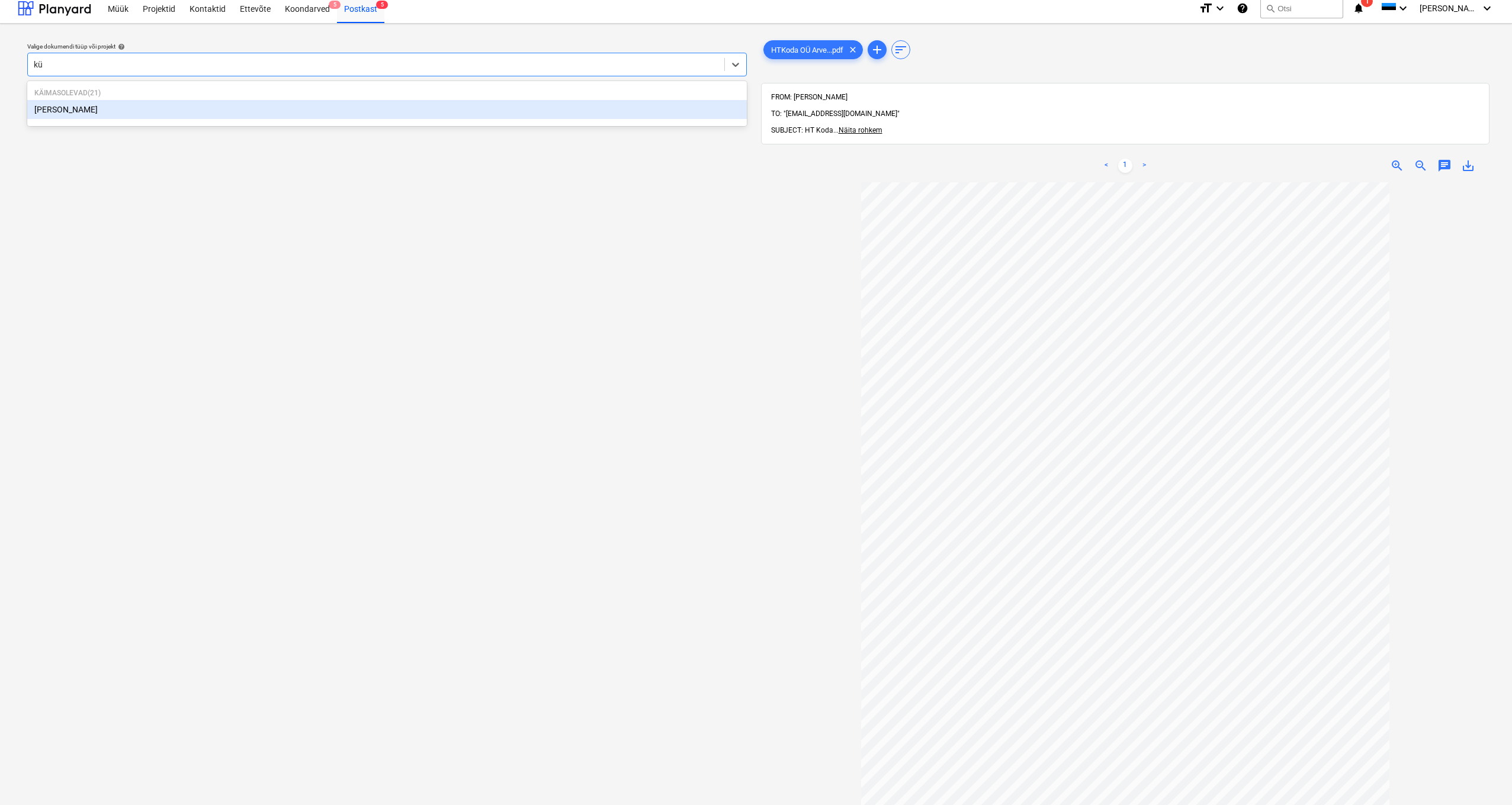 click on "[PERSON_NAME]" at bounding box center (387, 110) 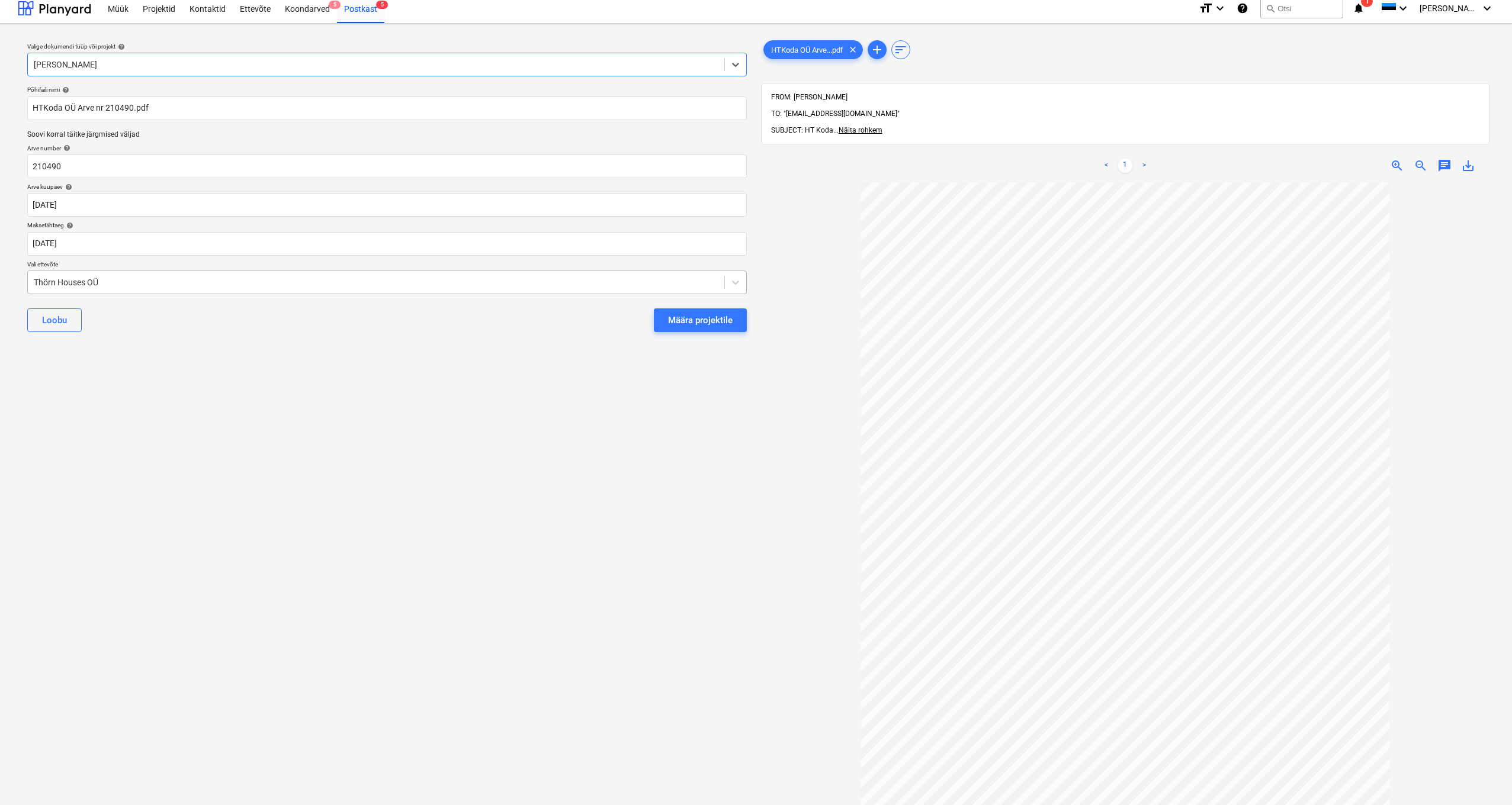 click on "Thörn Houses OÜ" at bounding box center (376, 282) 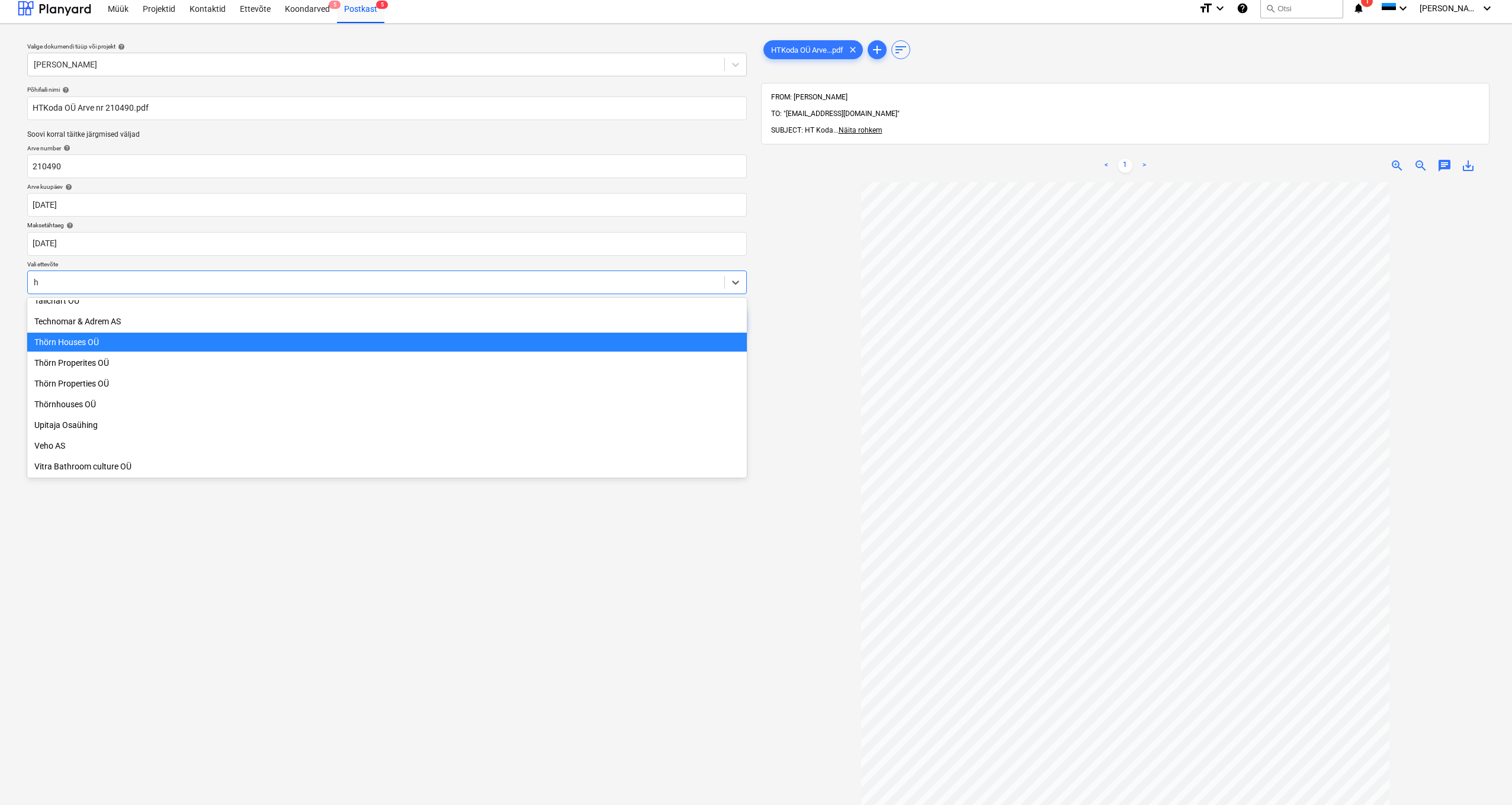 scroll, scrollTop: 1148, scrollLeft: 0, axis: vertical 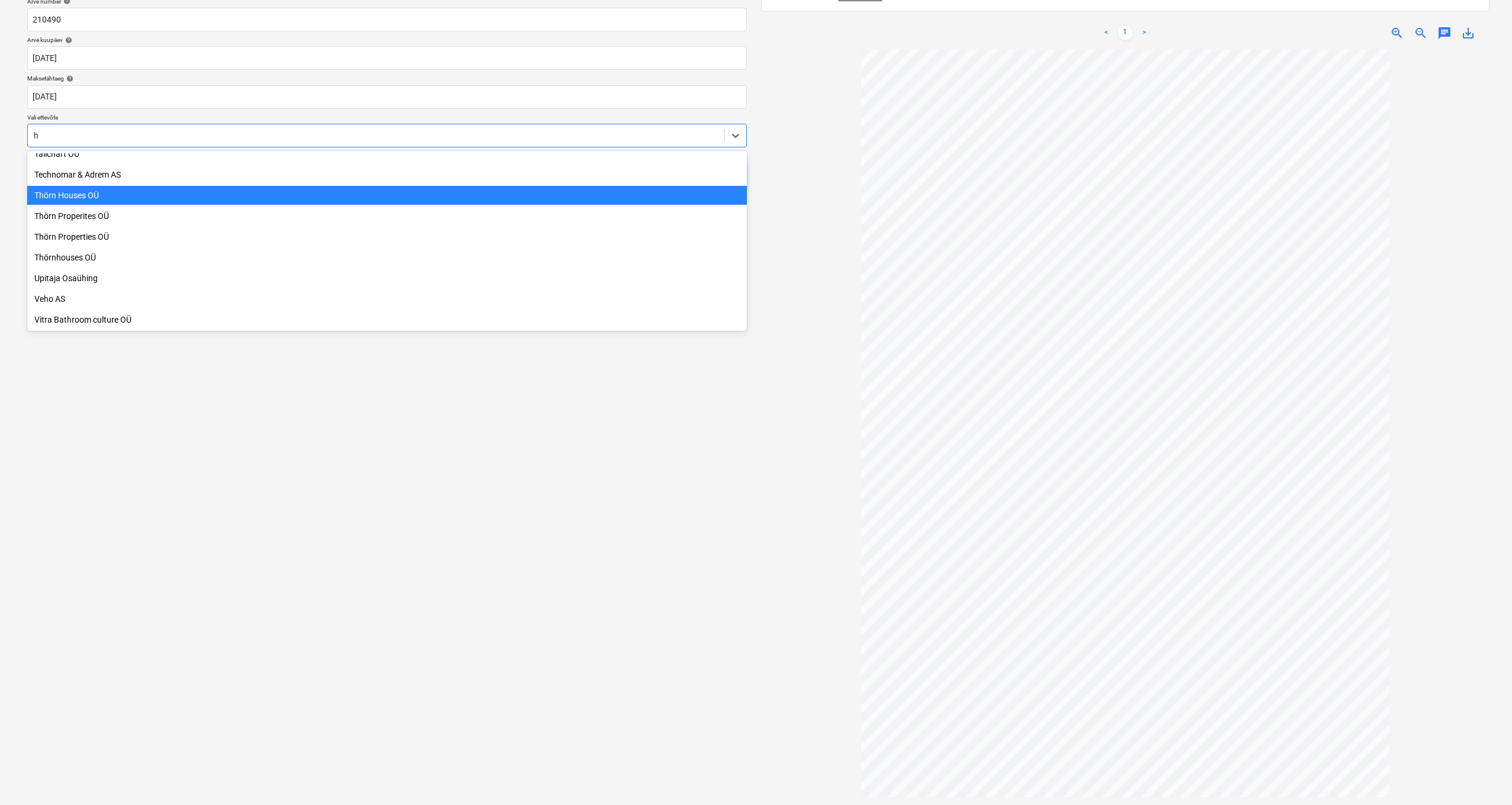 type on "ht" 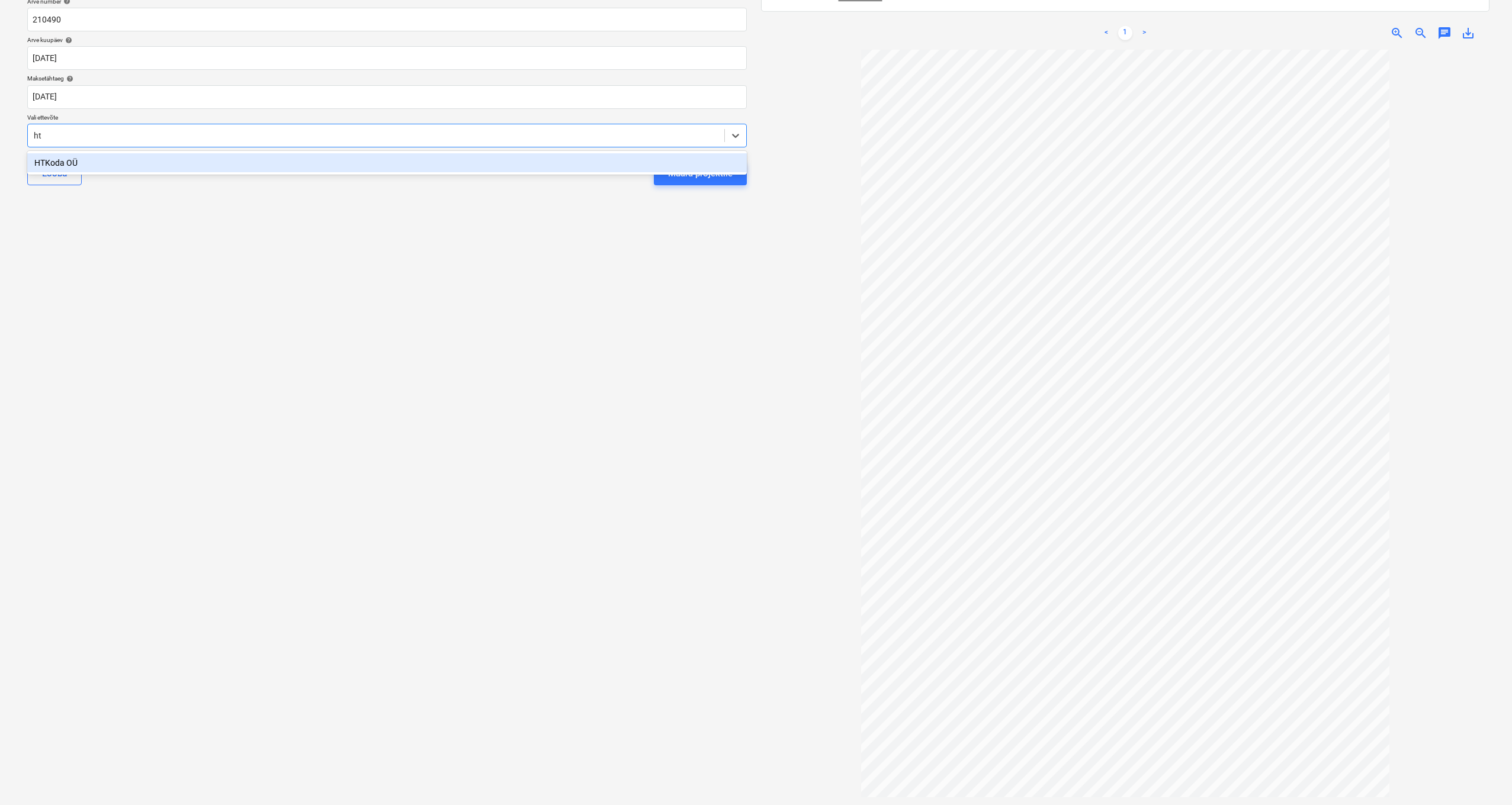 click on "HTKoda OÜ" at bounding box center (387, 163) 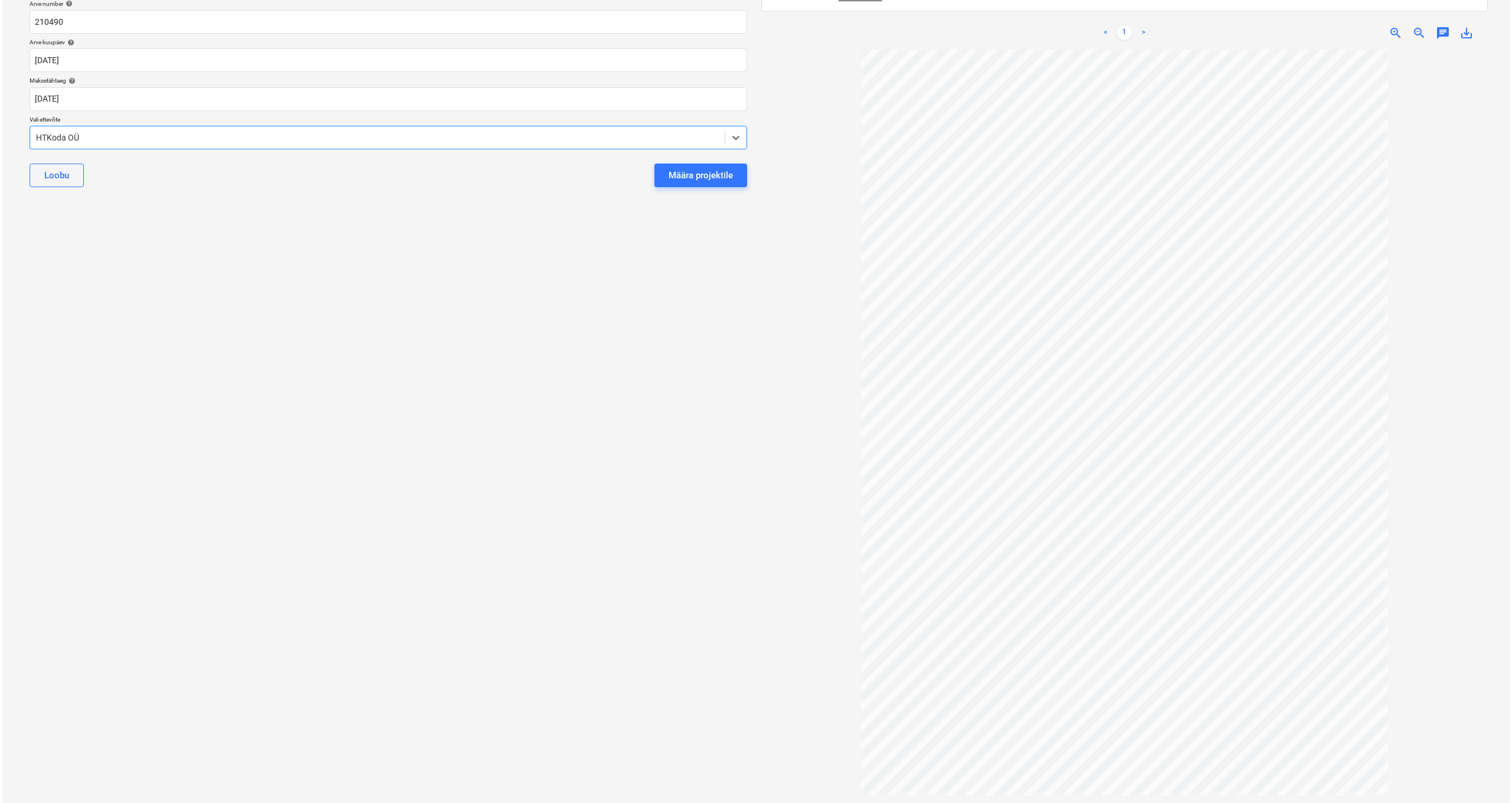 scroll, scrollTop: 0, scrollLeft: 0, axis: both 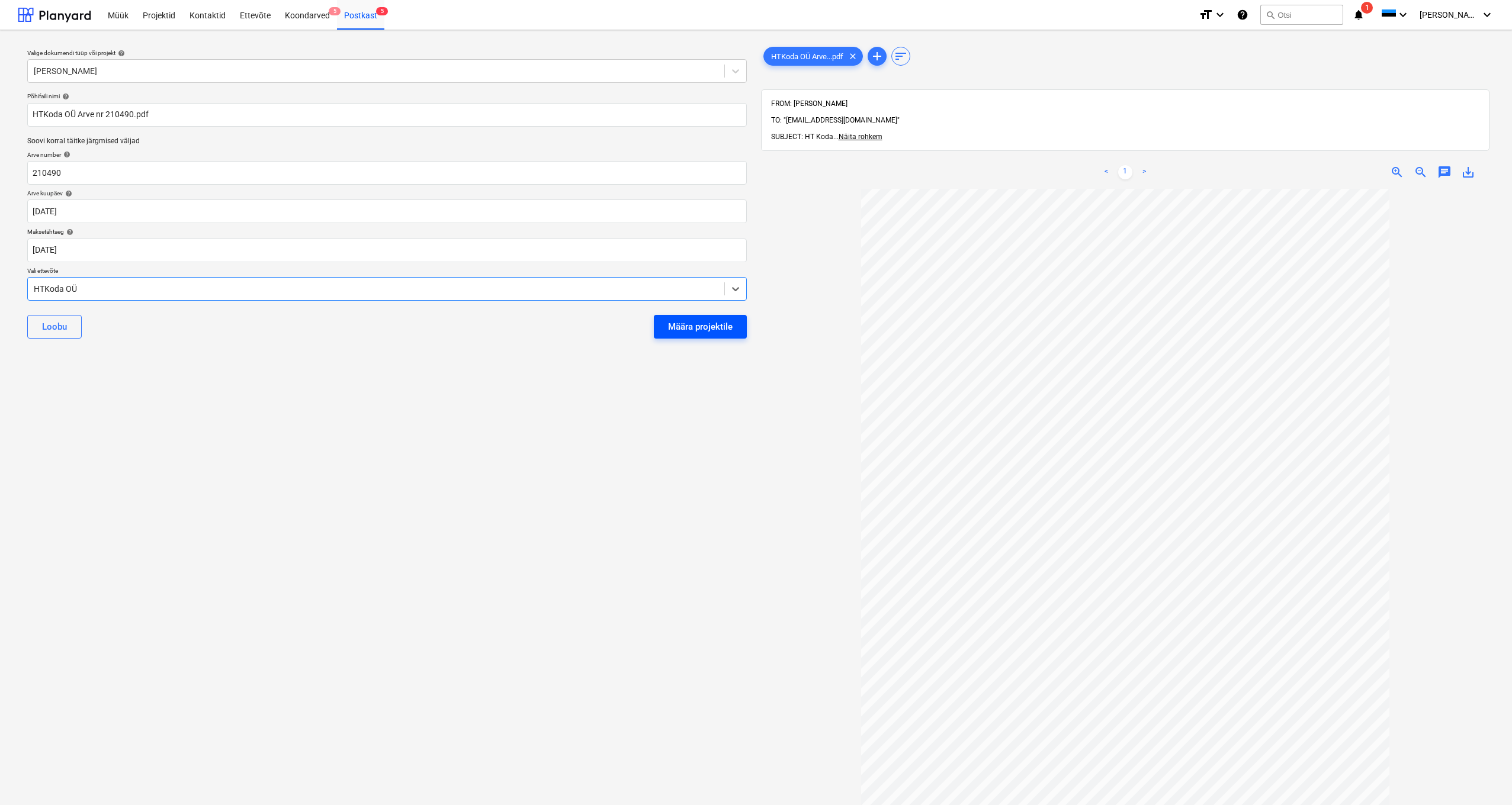click on "Määra projektile" at bounding box center [700, 327] 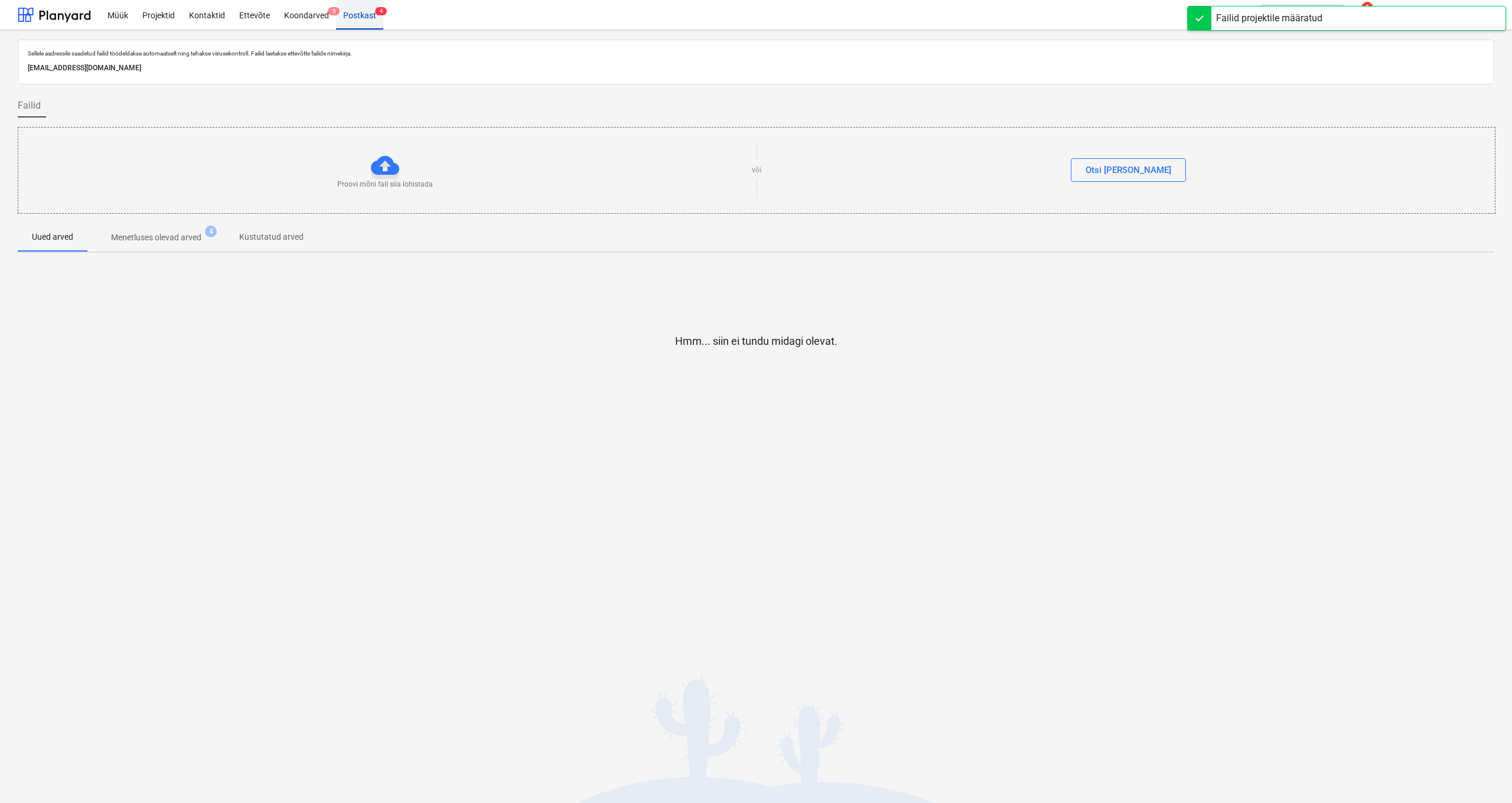 click on "Postkast 4" at bounding box center (360, 14) 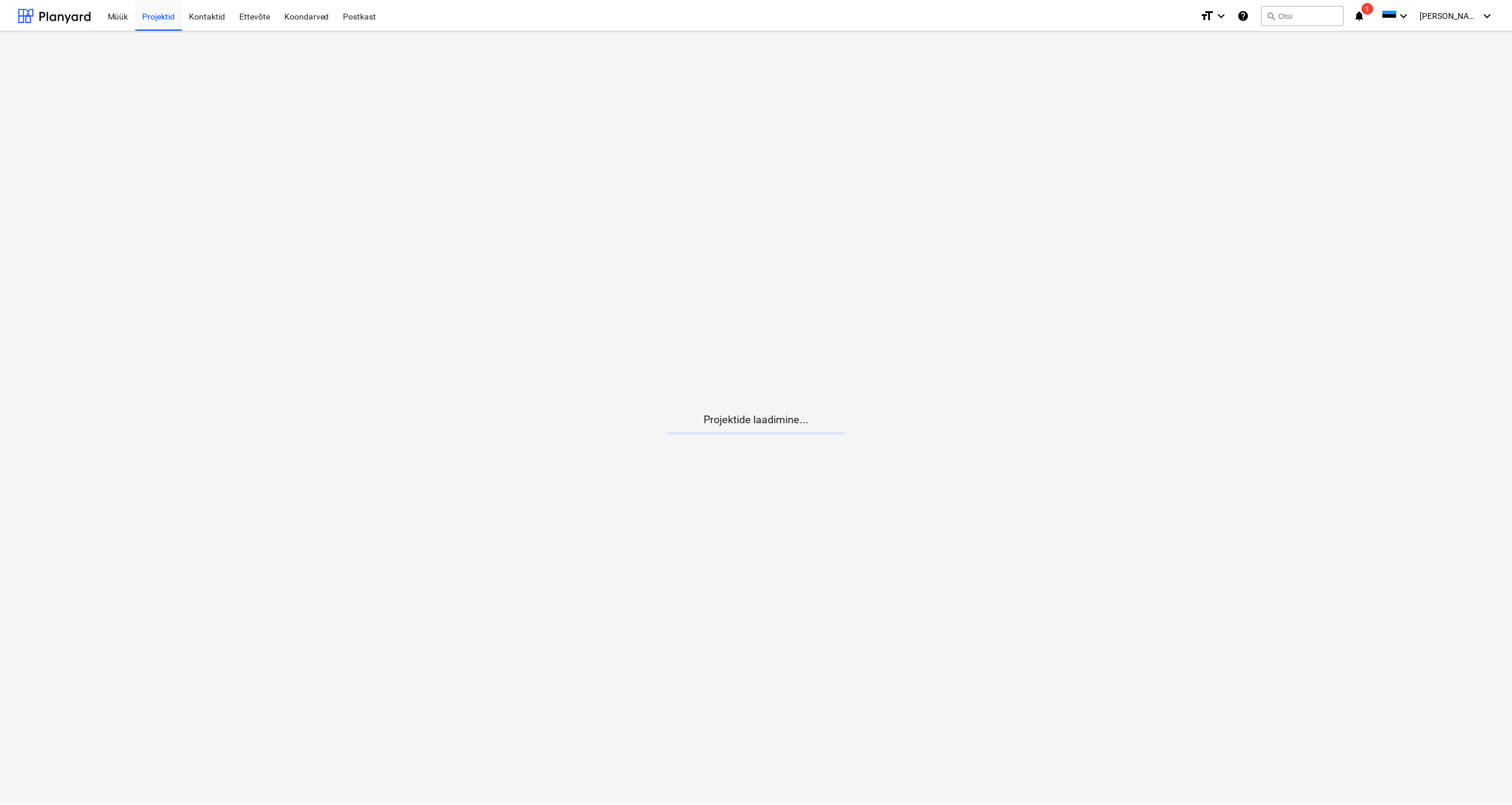 scroll, scrollTop: 0, scrollLeft: 0, axis: both 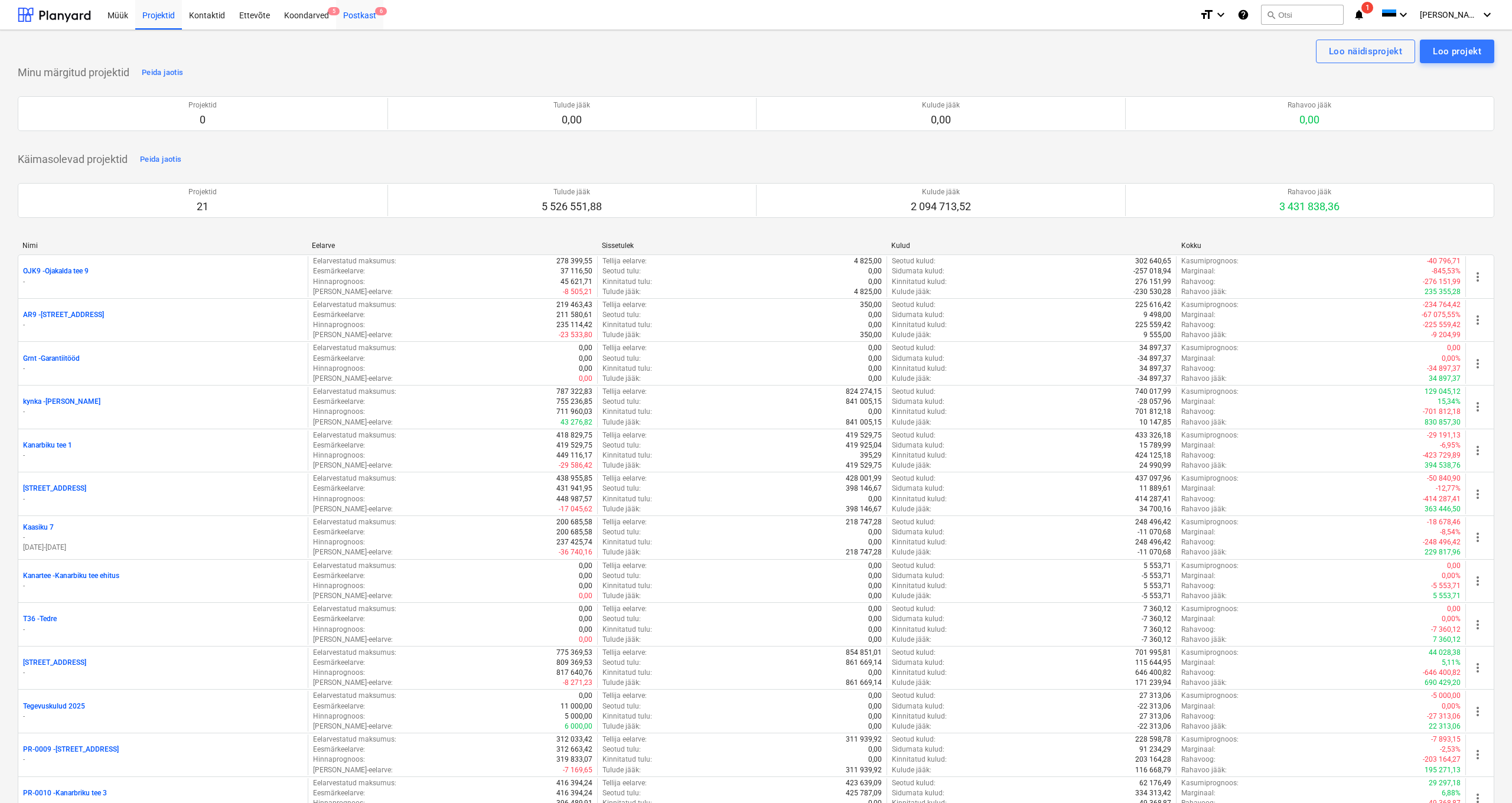 click on "Postkast 6" at bounding box center (360, 14) 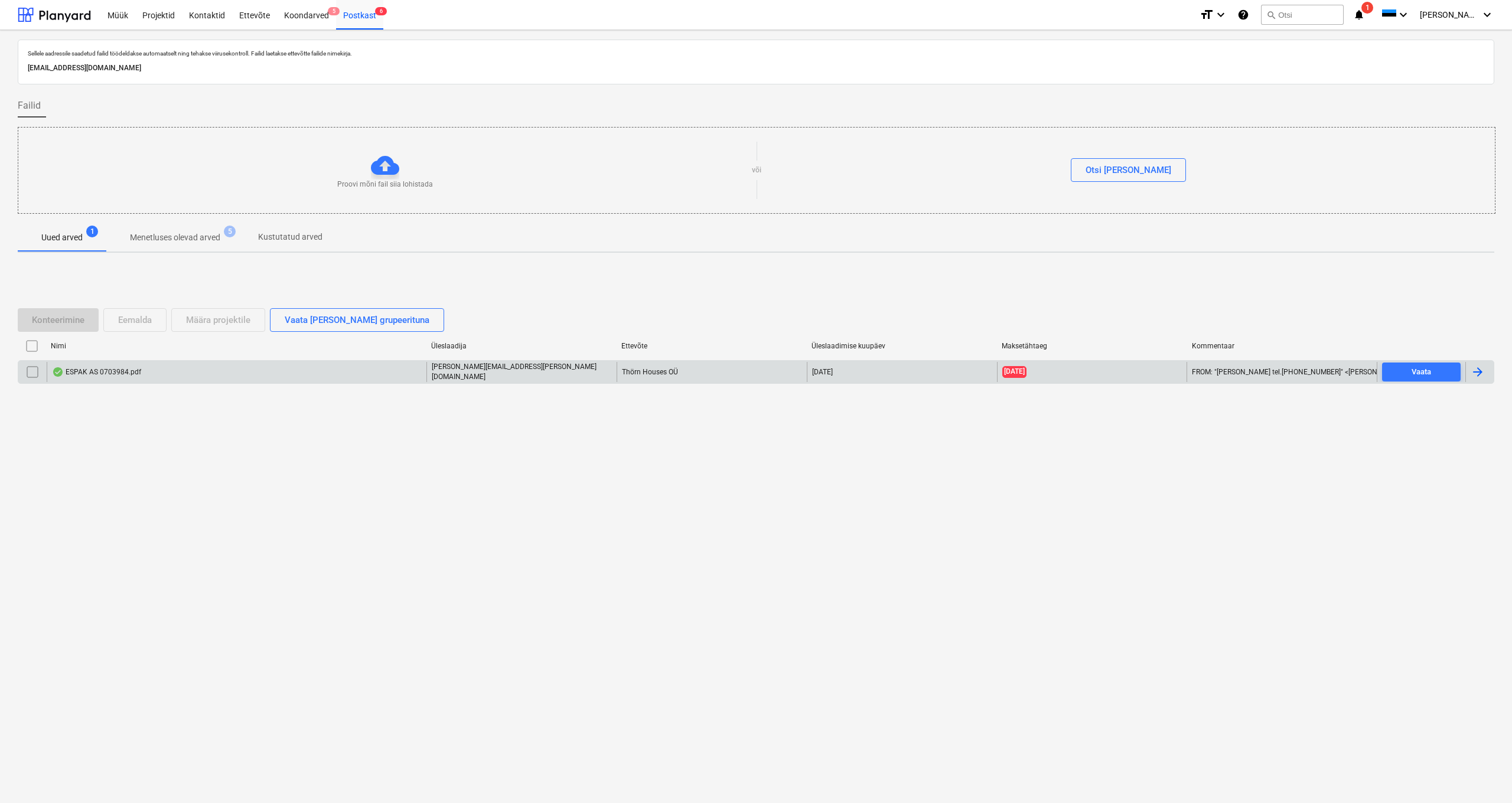 click on "ESPAK AS 0703984.pdf" at bounding box center (96, 372) 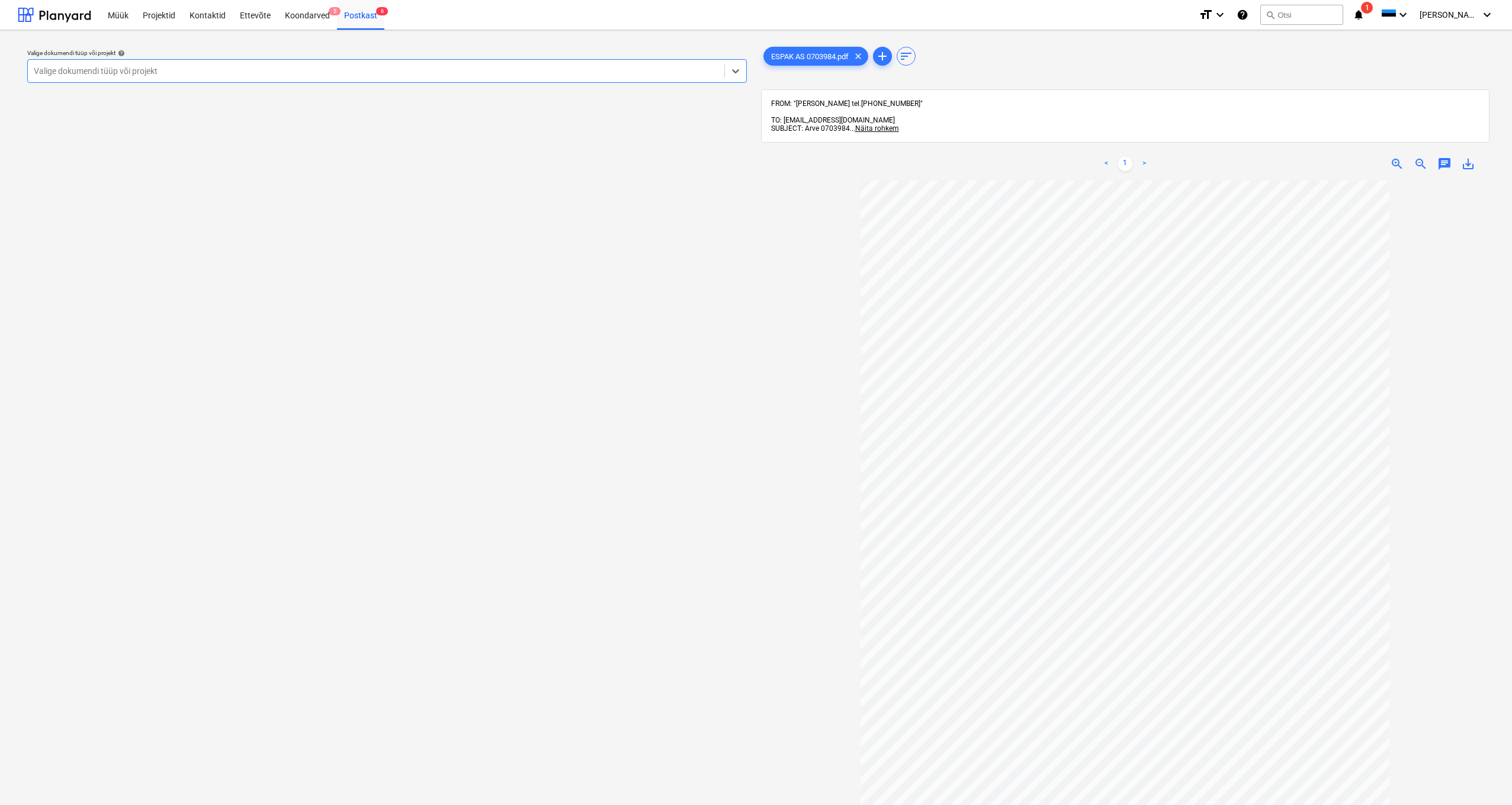 click at bounding box center (376, 71) 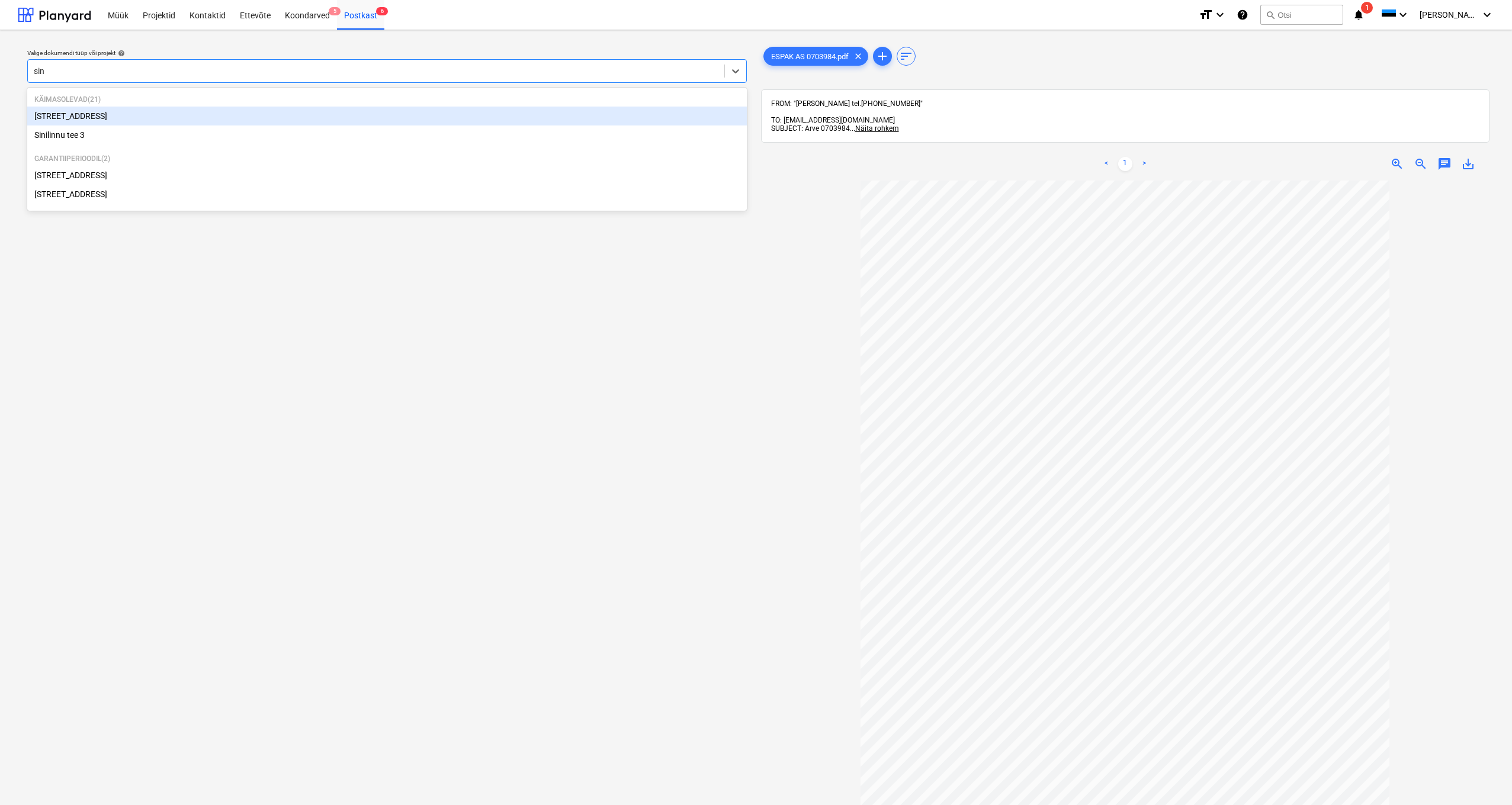 type on "sini" 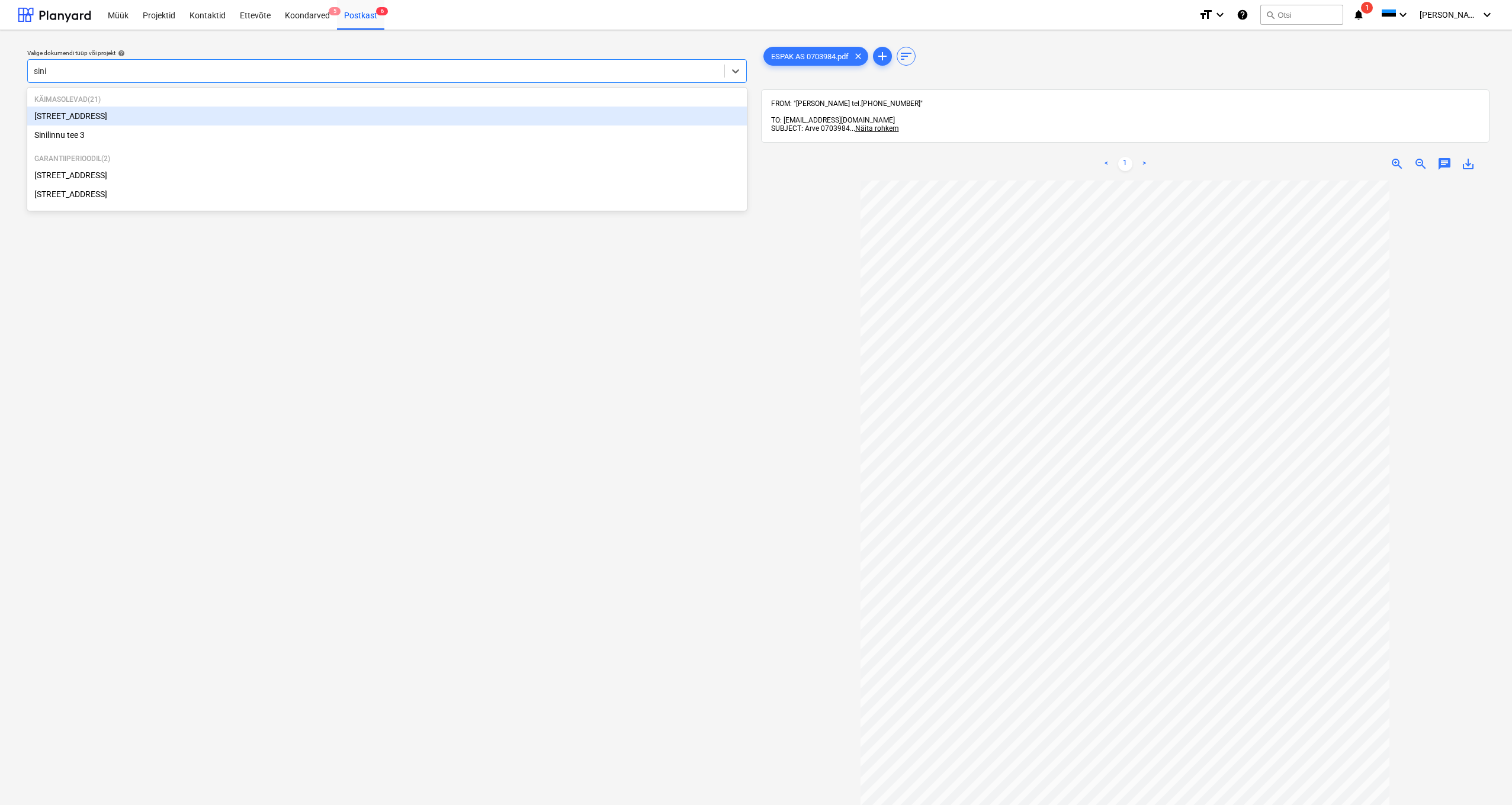 click on "[STREET_ADDRESS]" at bounding box center (387, 116) 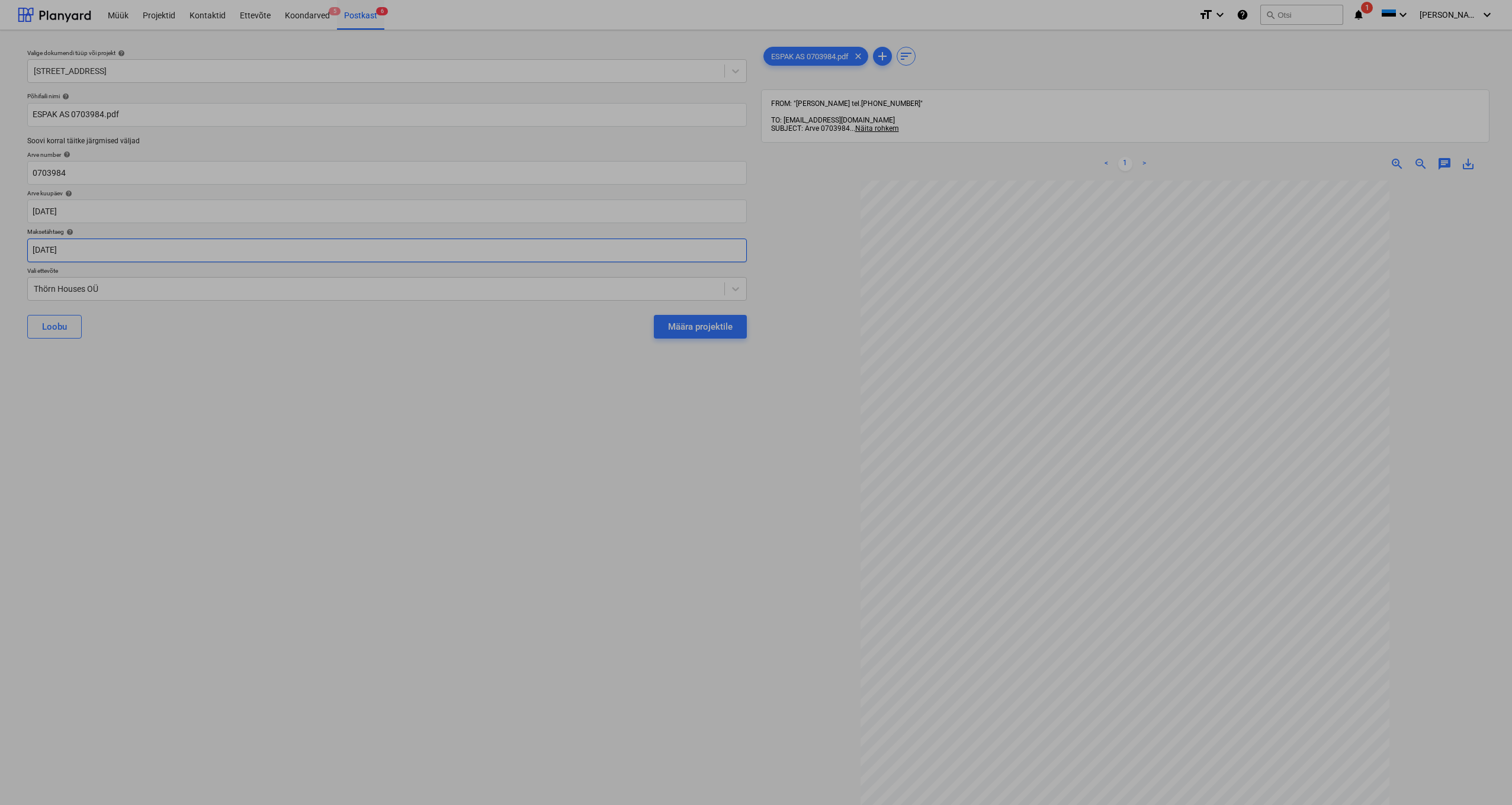 click on "Müük Projektid Kontaktid Ettevõte Koondarved 5 Postkast 6 format_size keyboard_arrow_down help search Otsi notifications 1 keyboard_arrow_down [PERSON_NAME] keyboard_arrow_down Valige dokumendi tüüp või projekt help Sinilille tee 14 Põhifaili nimi help ESPAK AS 0703984.pdf Soovi korral täitke järgmised väljad Arve number help 0703984 Arve kuupäev help [DATE] 07.07.2025 Press the down arrow key to interact with the calendar and
select a date. Press the question mark key to get the keyboard shortcuts for changing dates. Maksetähtaeg help [DATE] 07.07.2025 Press the down arrow key to interact with the calendar and
select a date. Press the question mark key to get the keyboard shortcuts for changing dates. Vali ettevõte Thörn Houses OÜ   Loobu Määra projektile ESPAK AS 0703984.pdf clear add sort FROM: "[PERSON_NAME] tel.[PHONE_NUMBER]"  TO: [EMAIL_ADDRESS][DOMAIN_NAME] SUBJECT: Arve 0703984 ...  Näita rohkem ...  Näita rohkem < 1 > zoom_in zoom_out chat 0 save_alt
Su Mo Tu We Th" at bounding box center (756, 402) 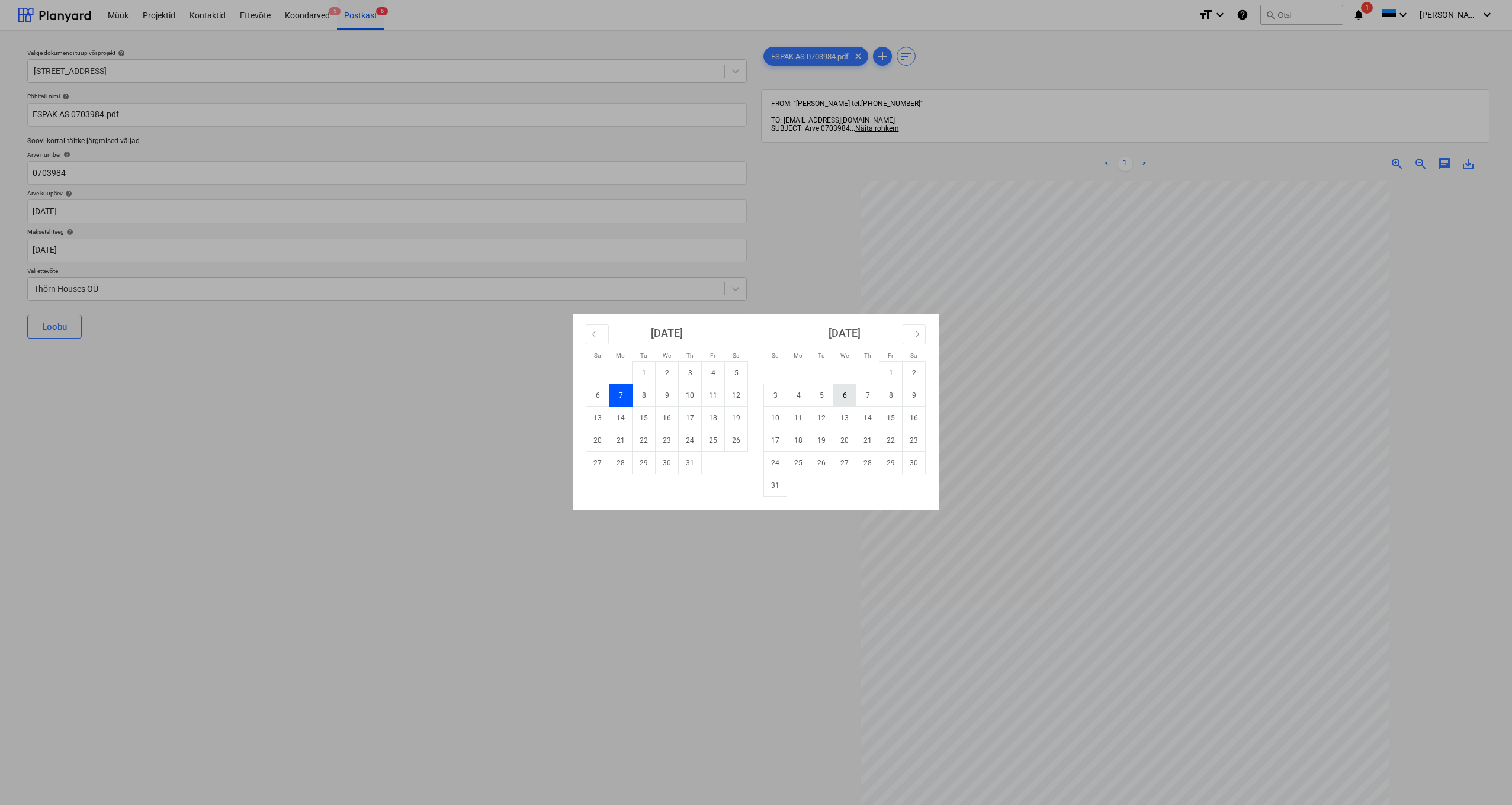 click on "6" at bounding box center (845, 395) 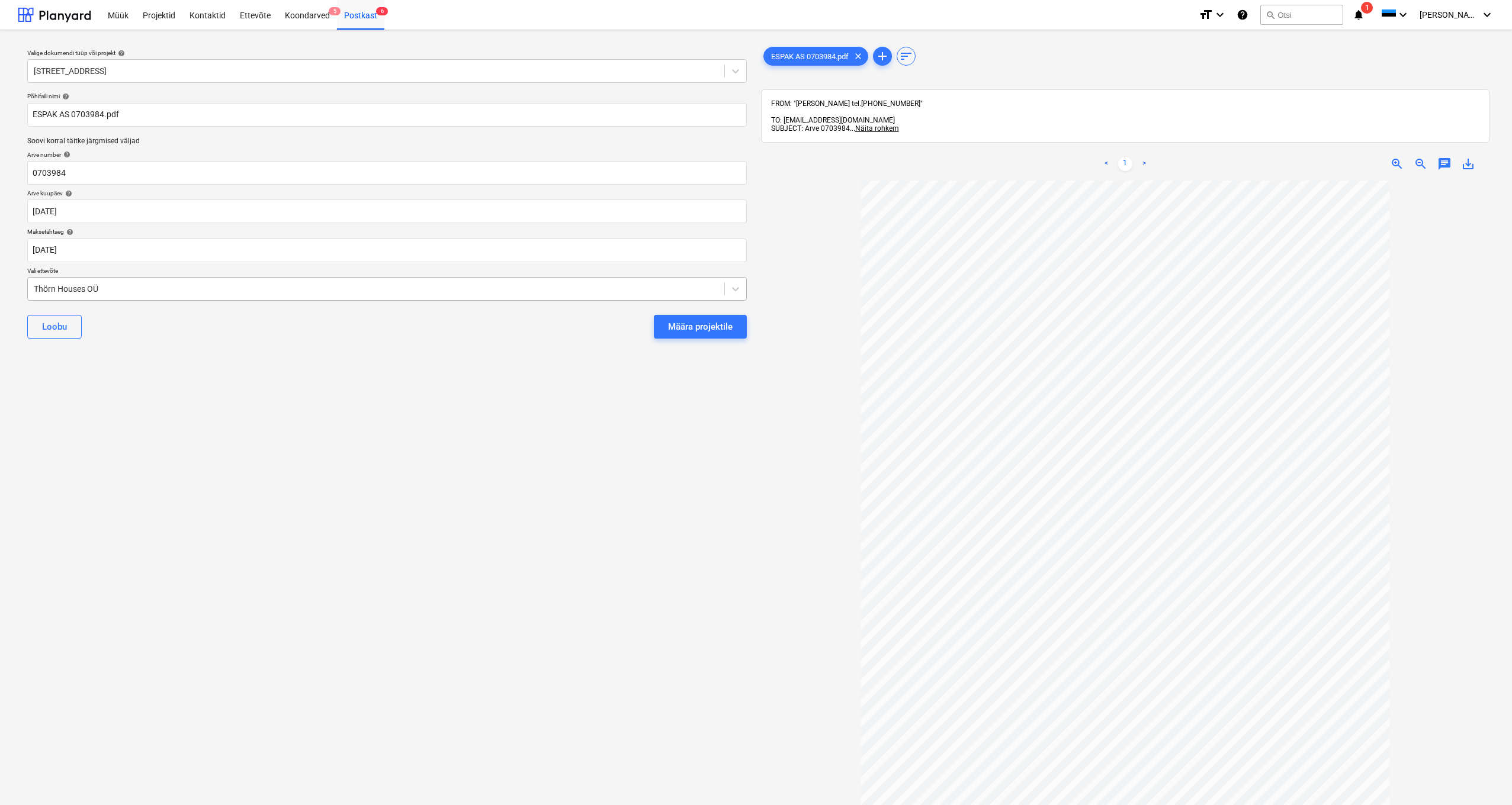 click on "Thörn Houses OÜ" at bounding box center [376, 289] 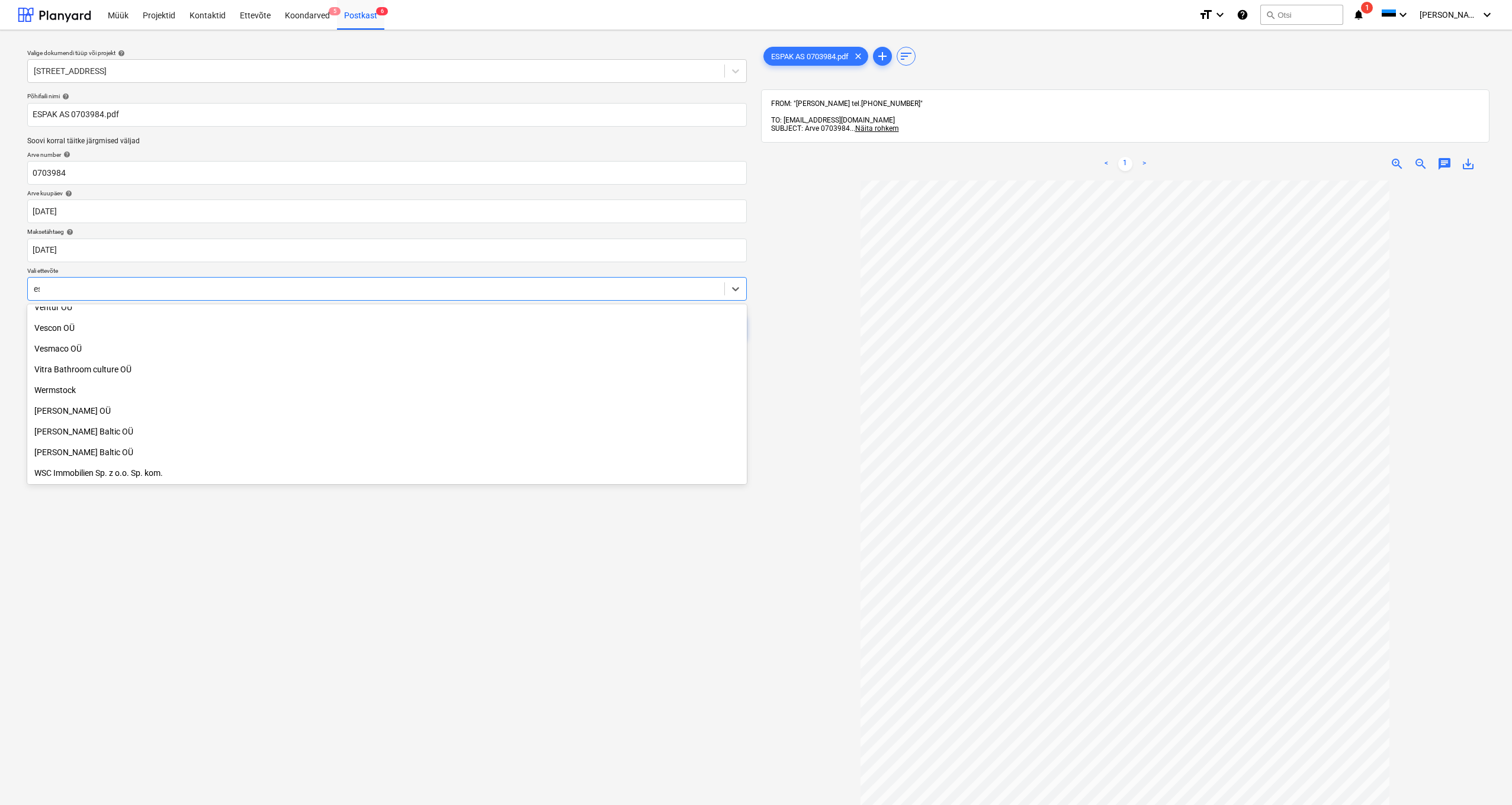 scroll, scrollTop: 817, scrollLeft: 0, axis: vertical 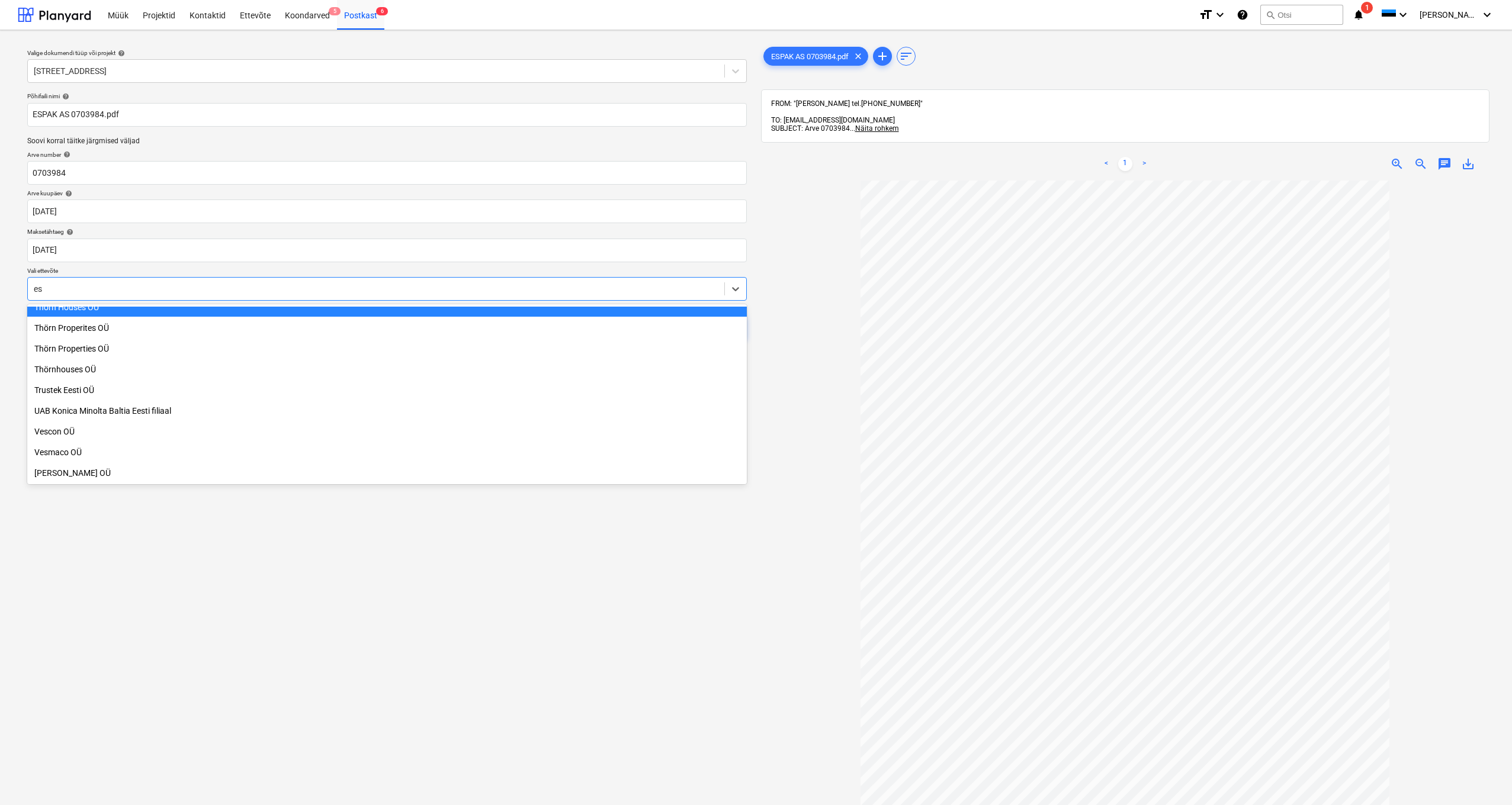 type on "esp" 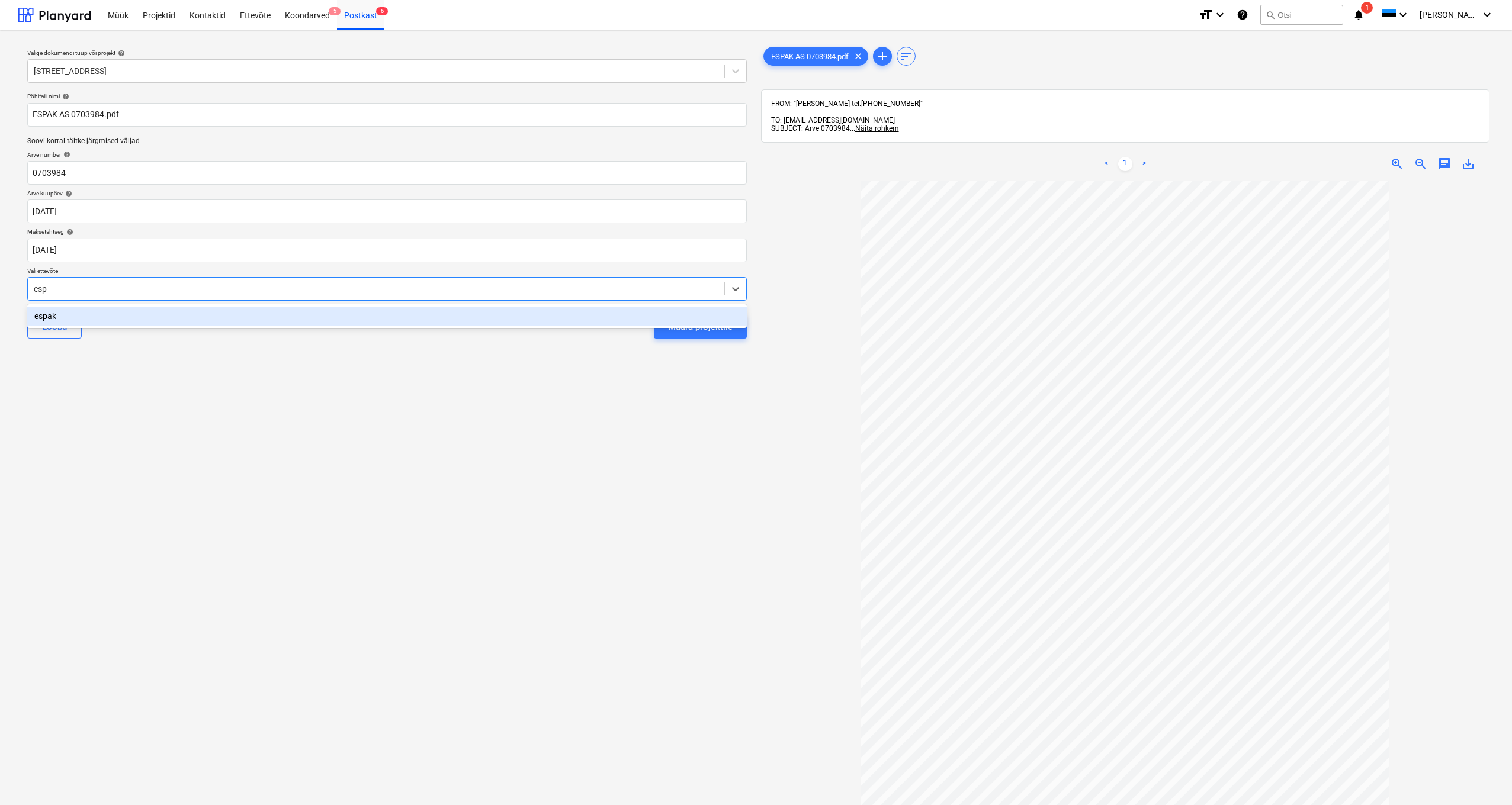click on "espak" at bounding box center [387, 316] 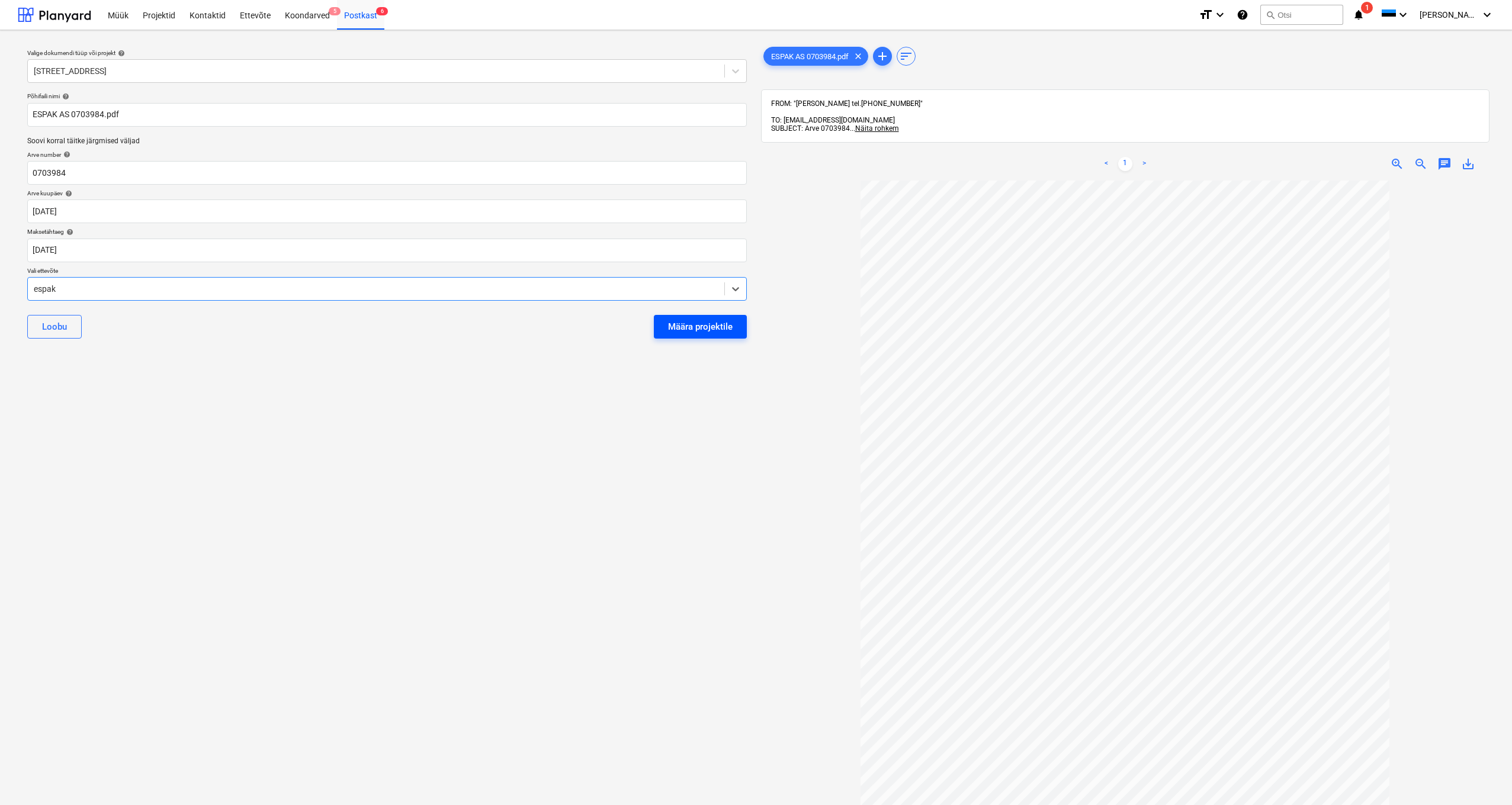 click on "Määra projektile" at bounding box center (700, 327) 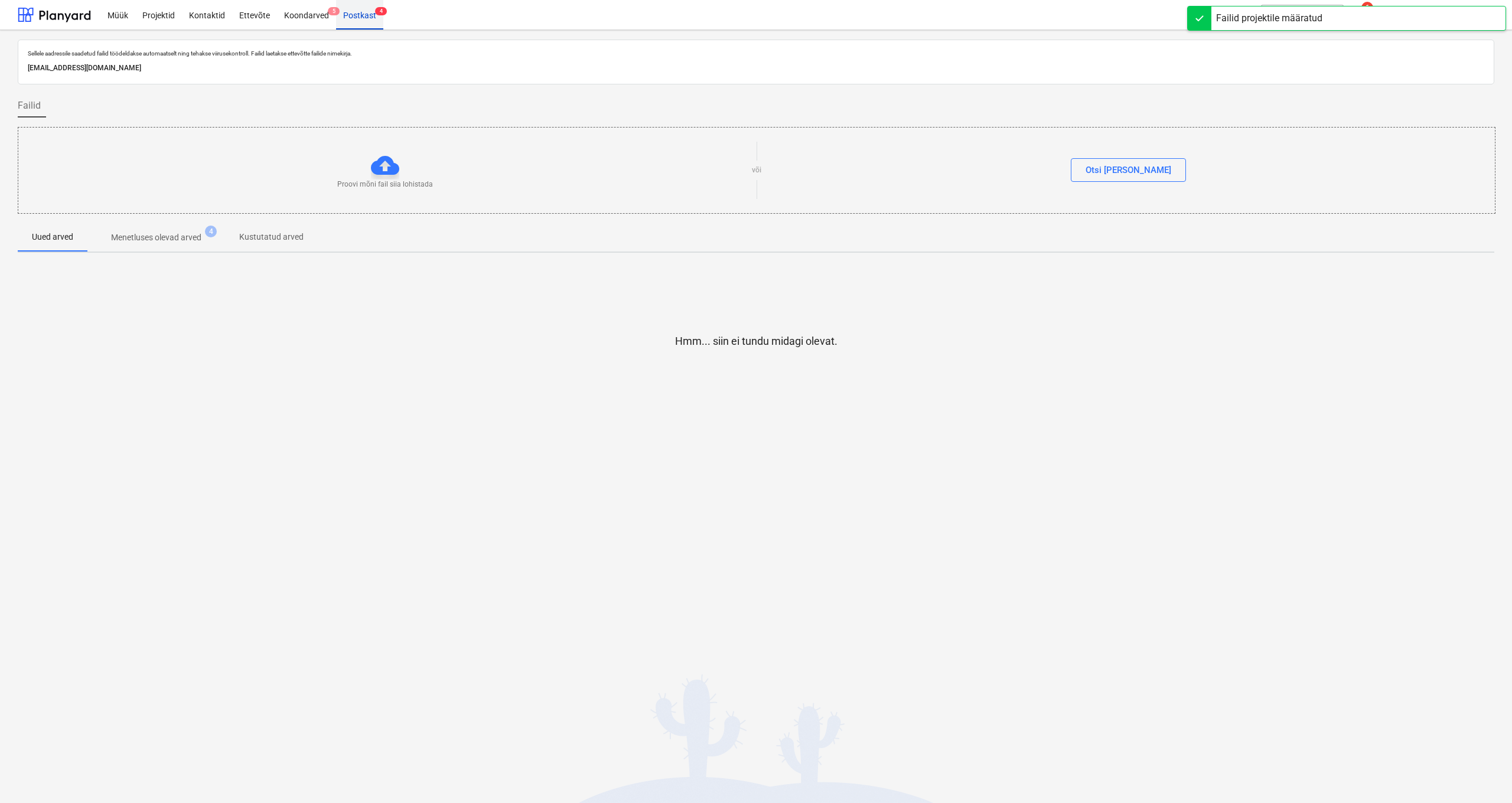 click on "Postkast 4" at bounding box center [360, 14] 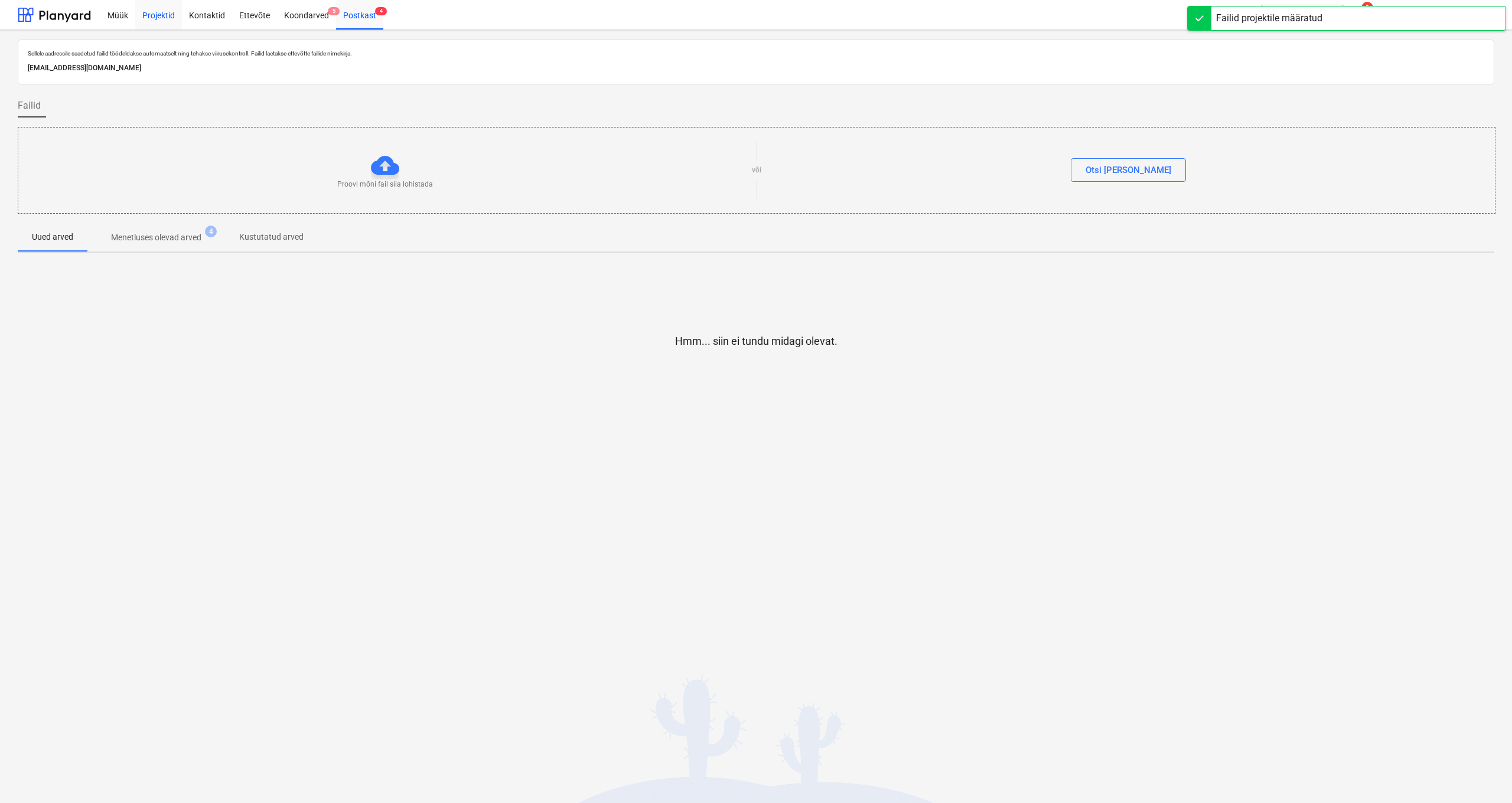 click on "Projektid" at bounding box center (158, 14) 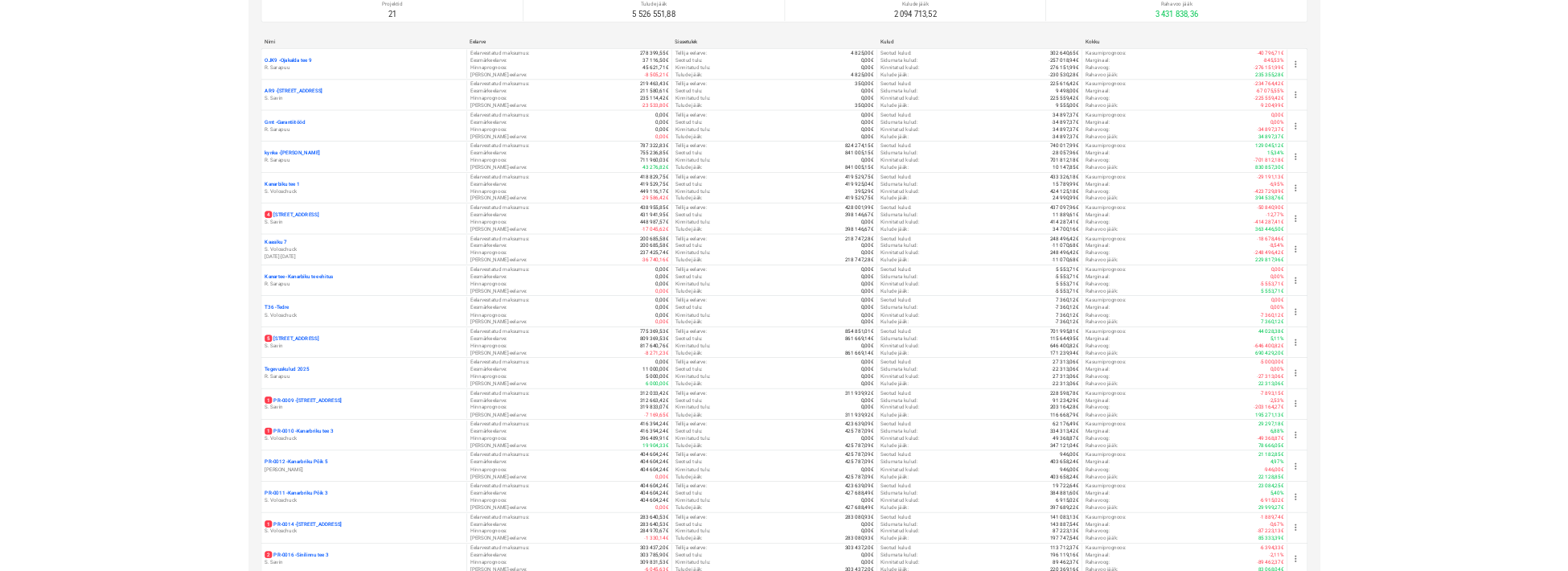 scroll, scrollTop: 0, scrollLeft: 0, axis: both 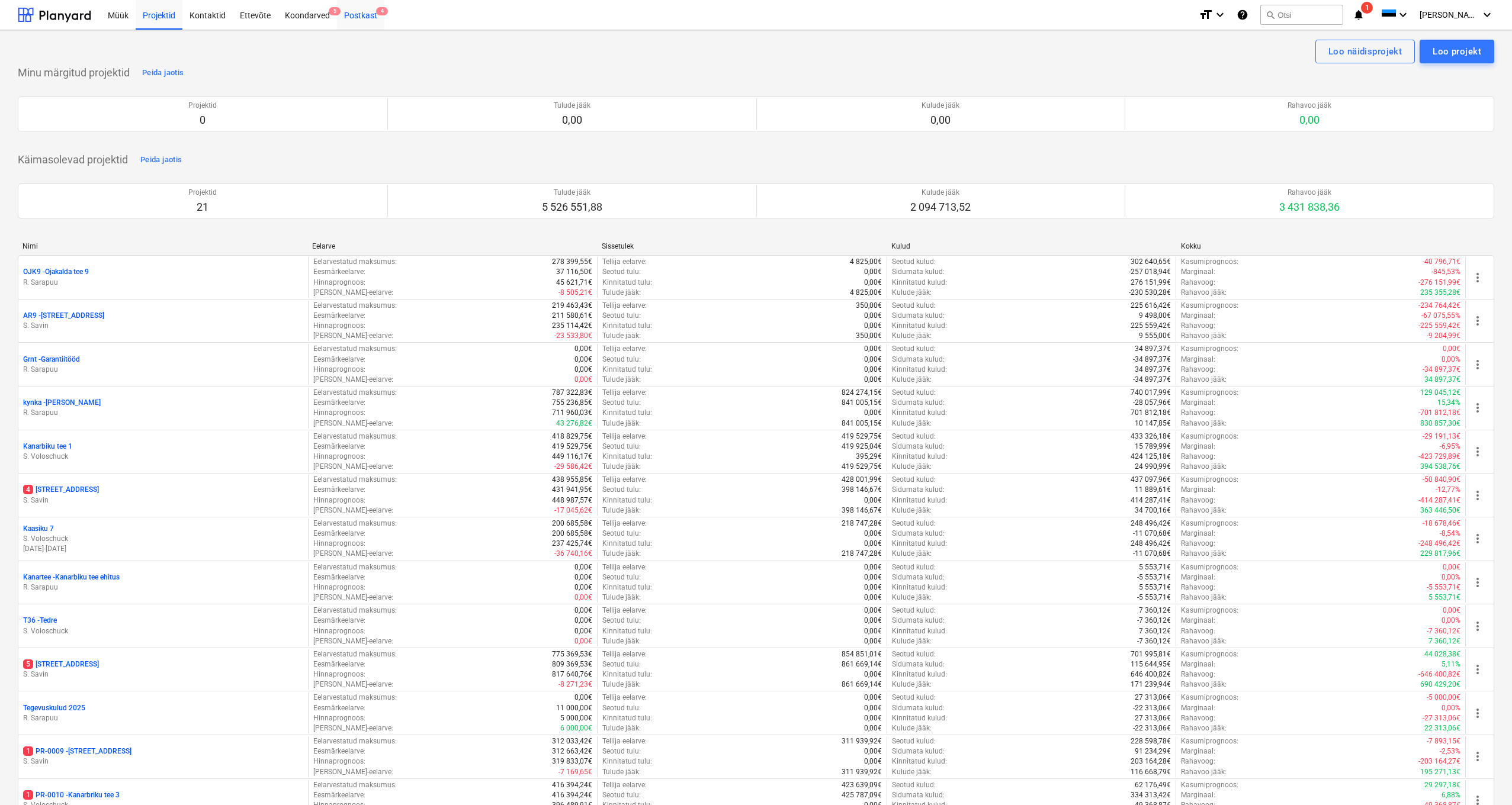 click on "Postkast 4" at bounding box center [361, 14] 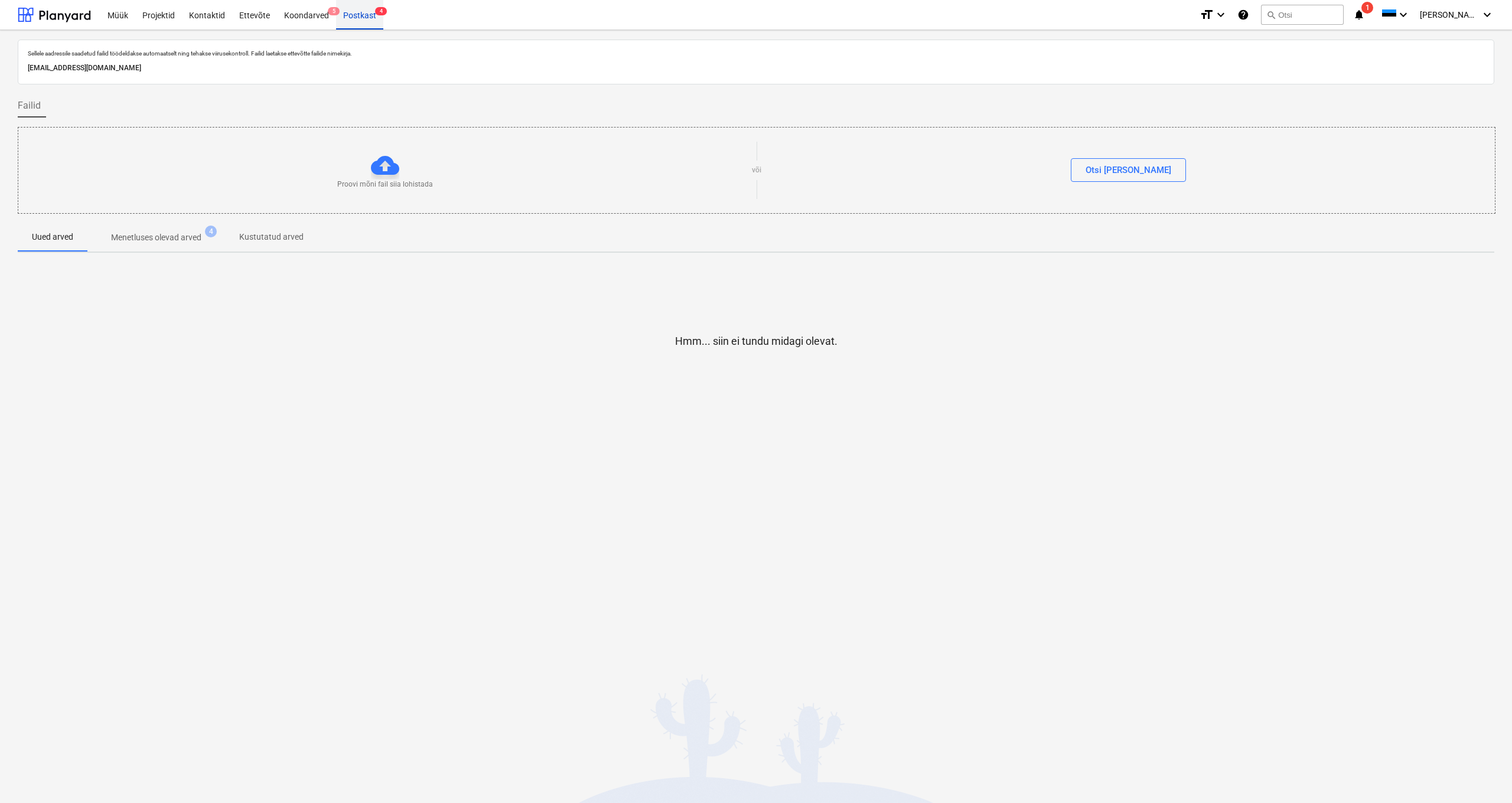 click on "Postkast 4" at bounding box center [360, 14] 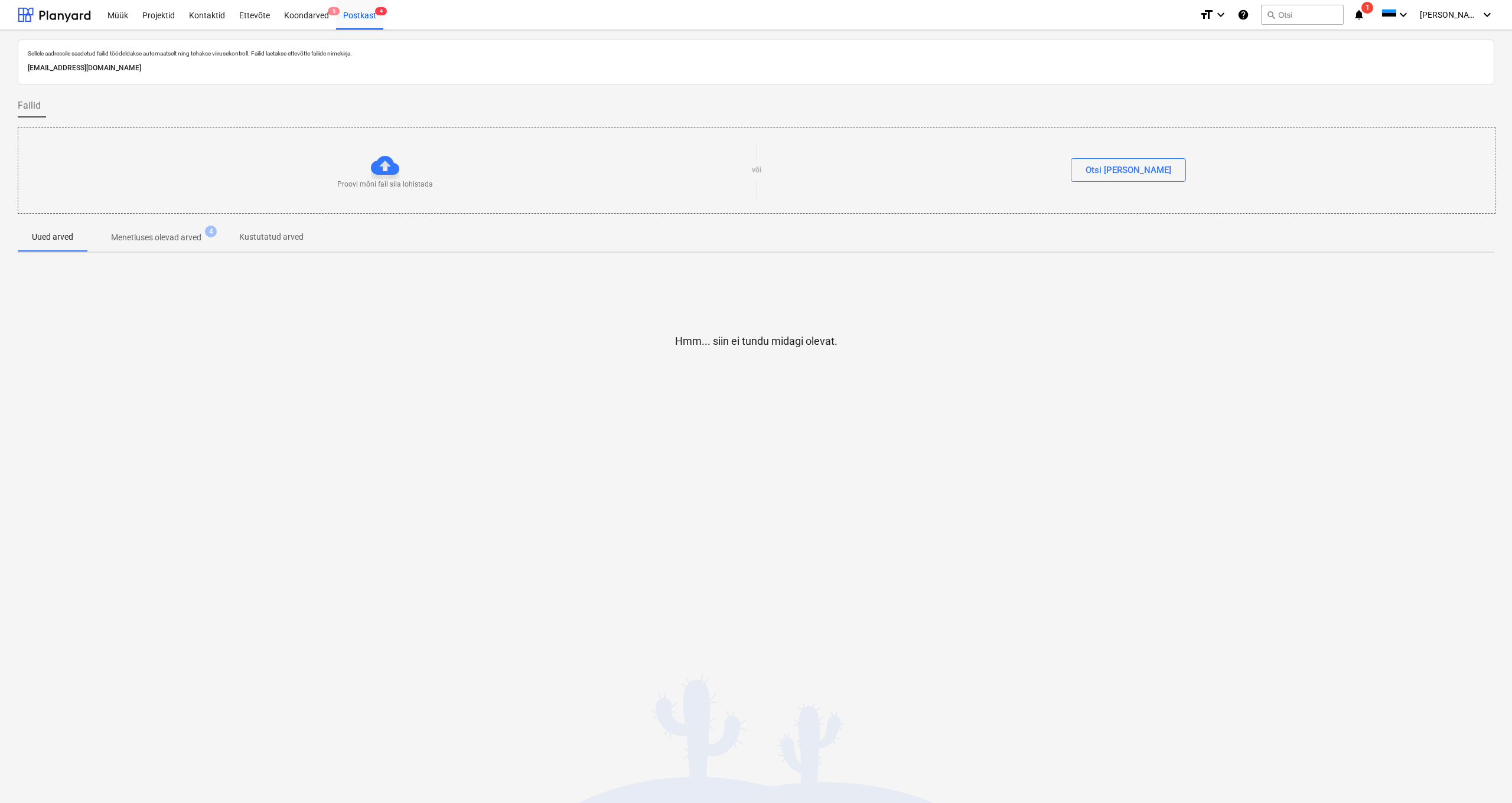 click on "Menetluses olevad arved" at bounding box center [156, 237] 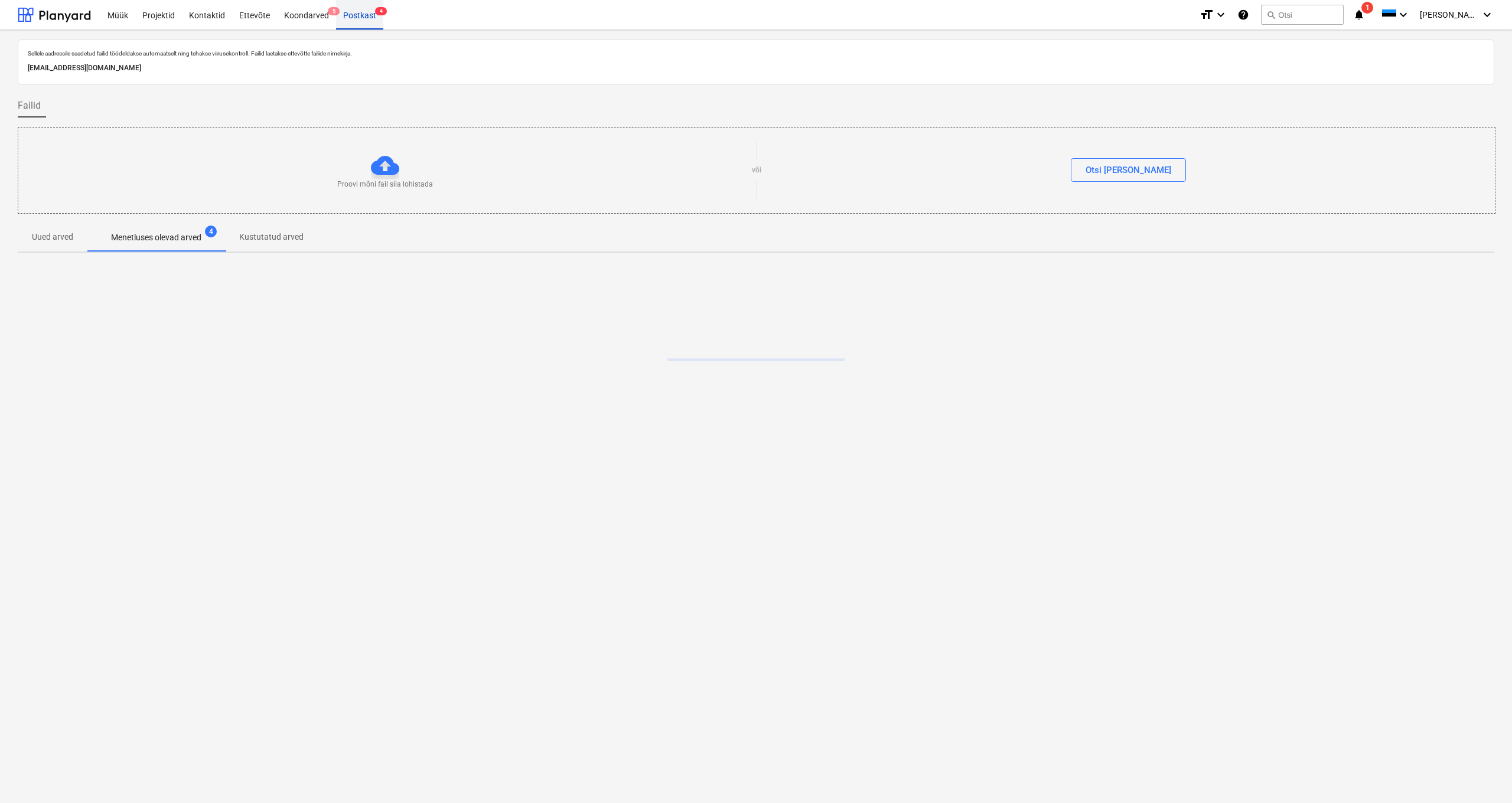click on "Postkast 4" at bounding box center (360, 14) 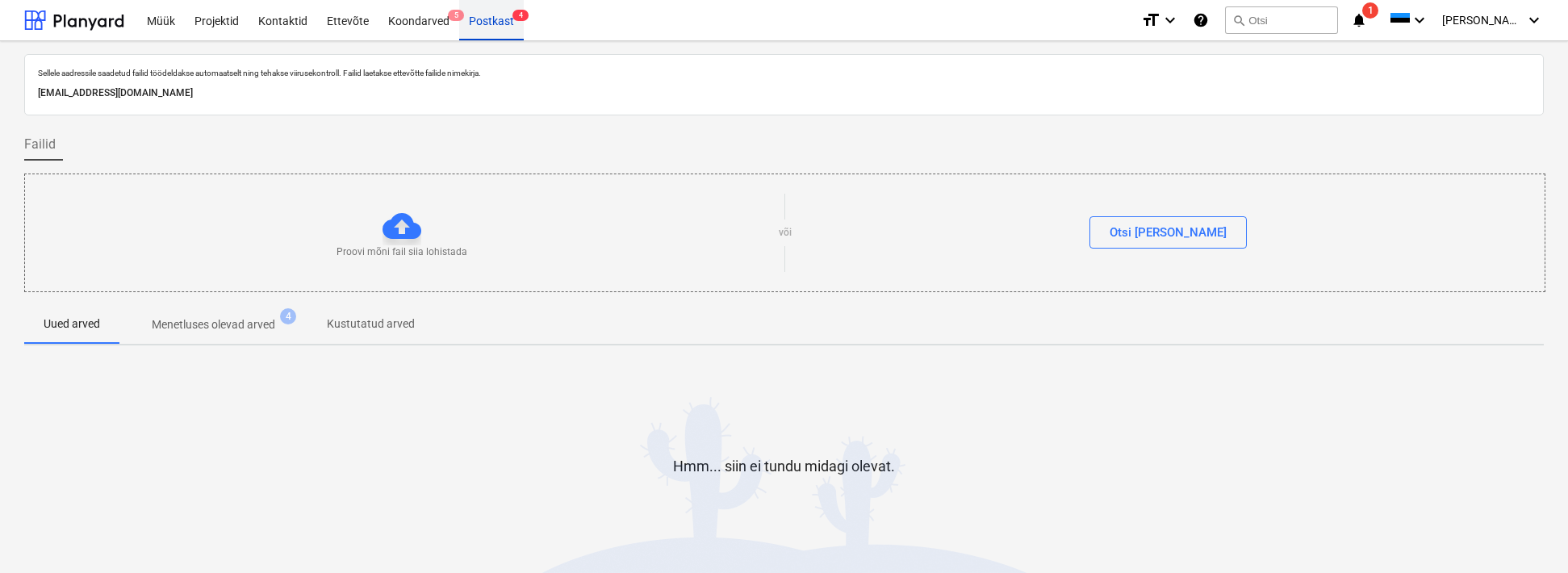 click on "Postkast 4" at bounding box center (491, 19) 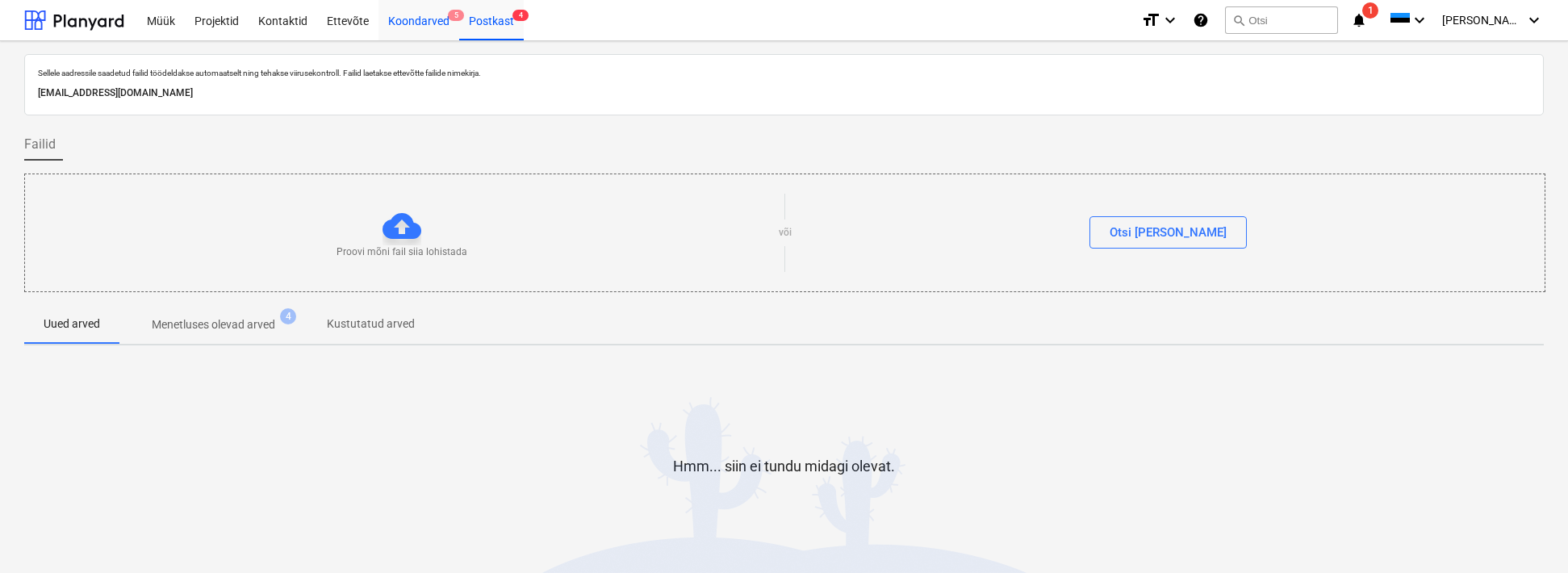 click on "Koondarved 5" at bounding box center (419, 19) 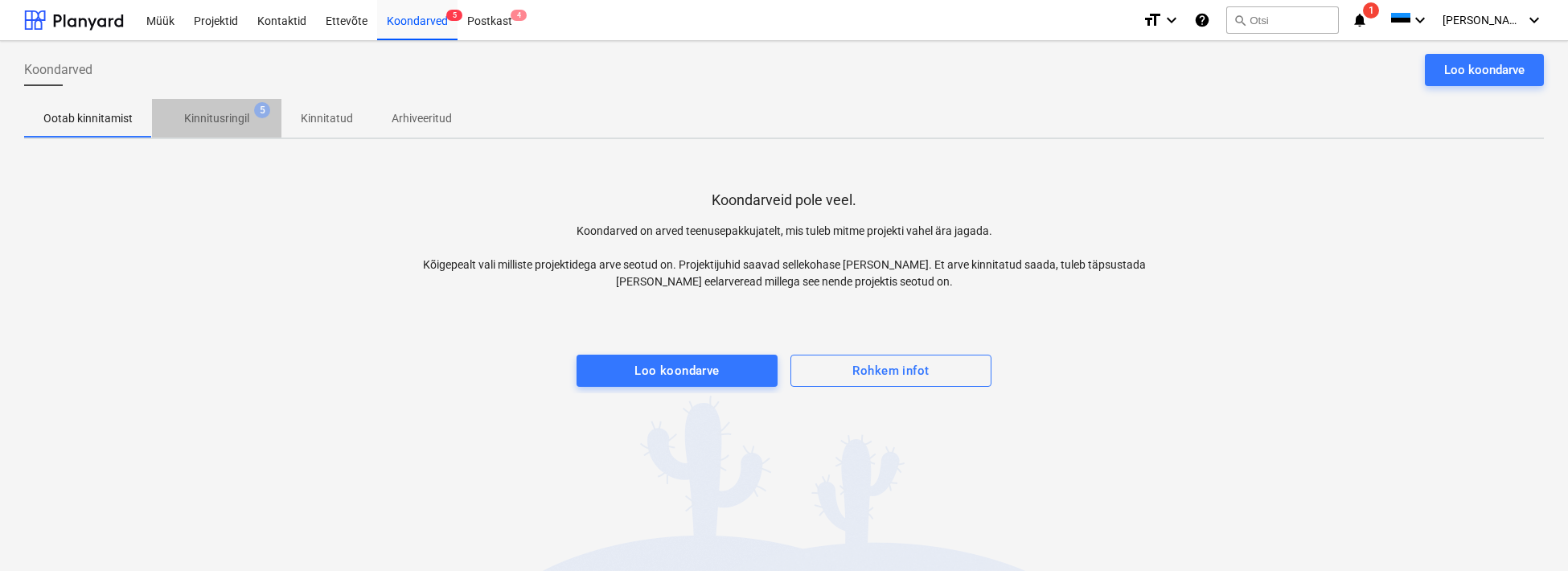 click on "Kinnitusringil" at bounding box center [216, 118] 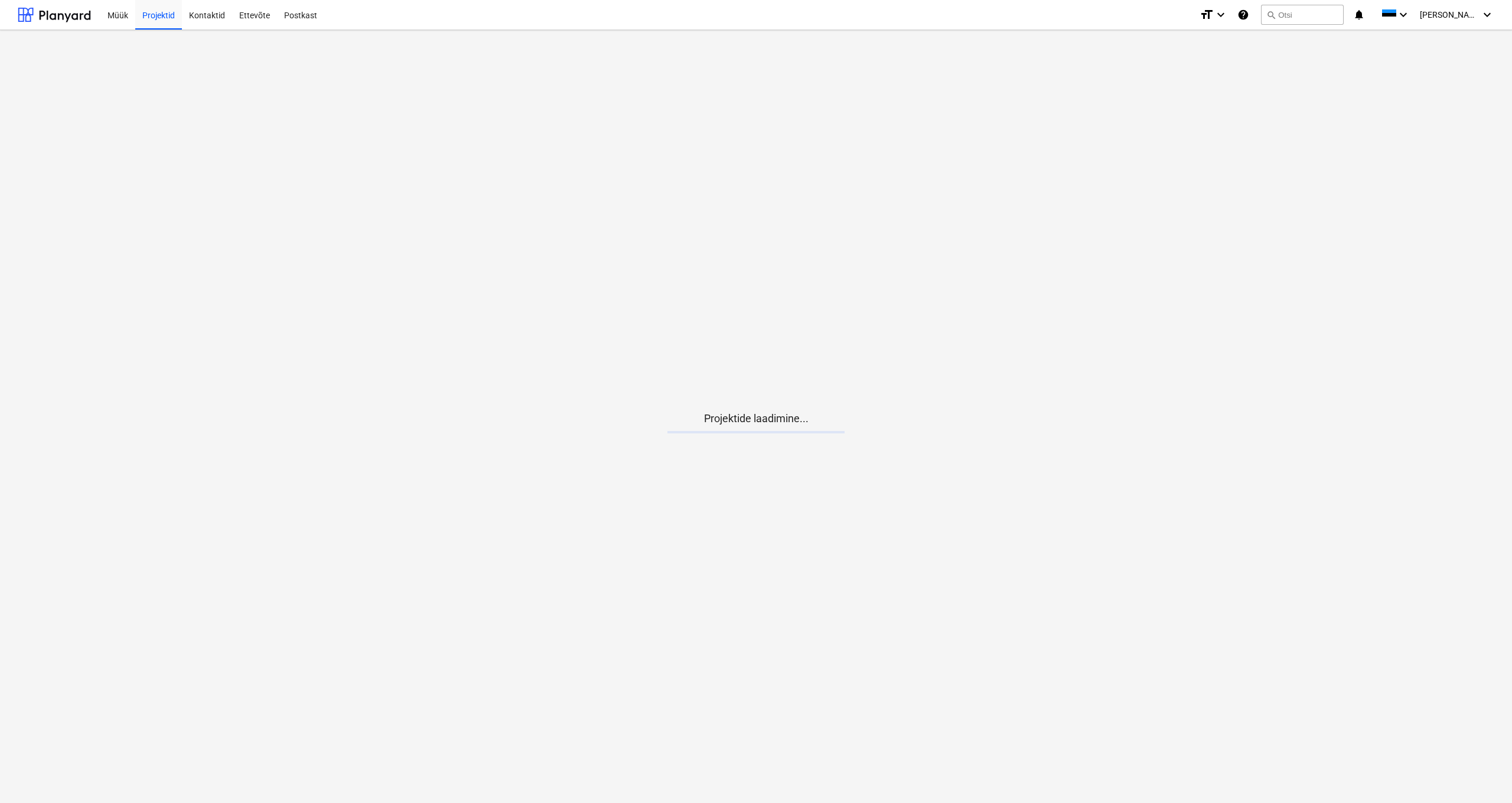 scroll, scrollTop: 0, scrollLeft: 0, axis: both 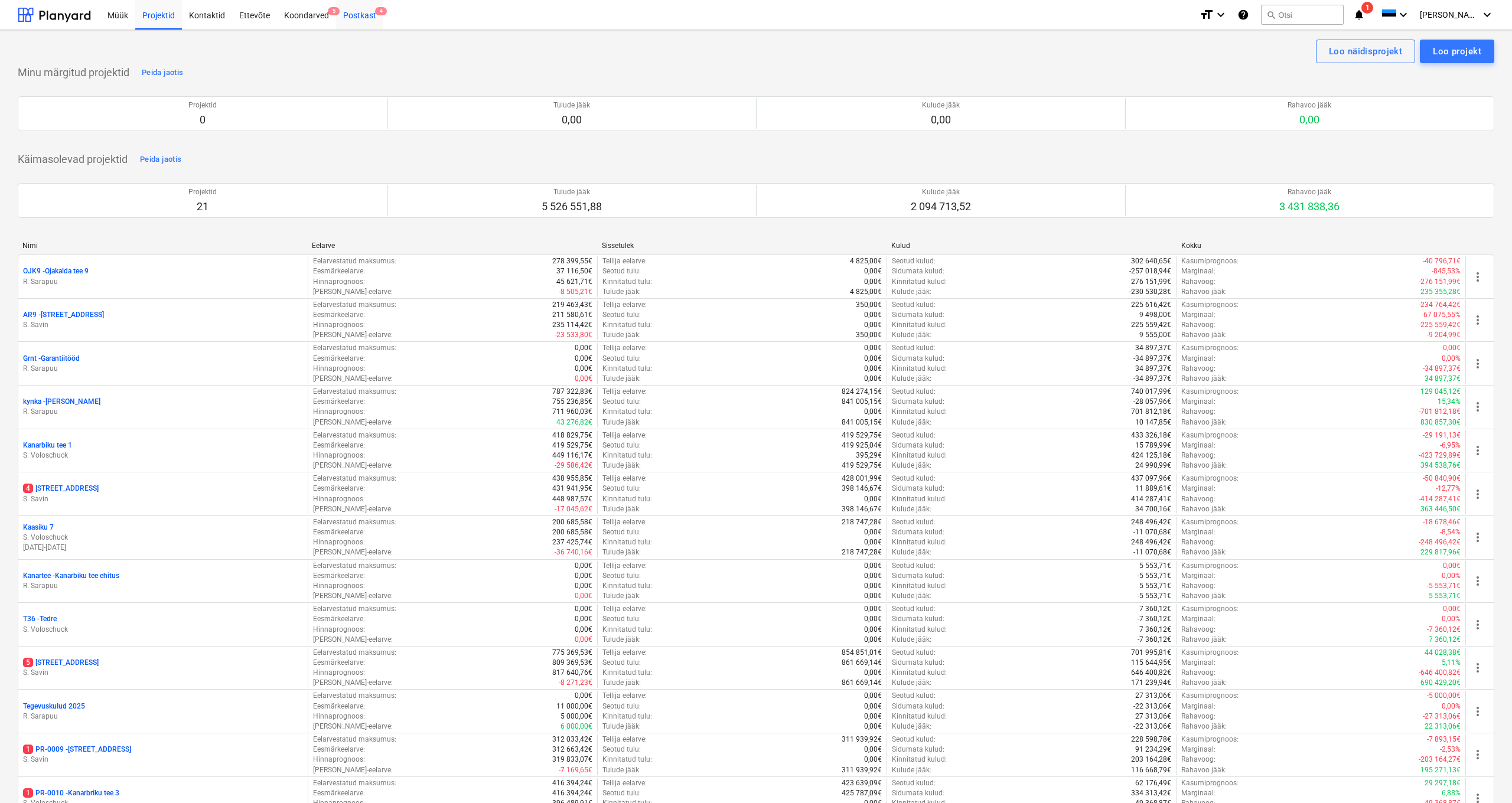 click on "Postkast 4" at bounding box center (360, 14) 